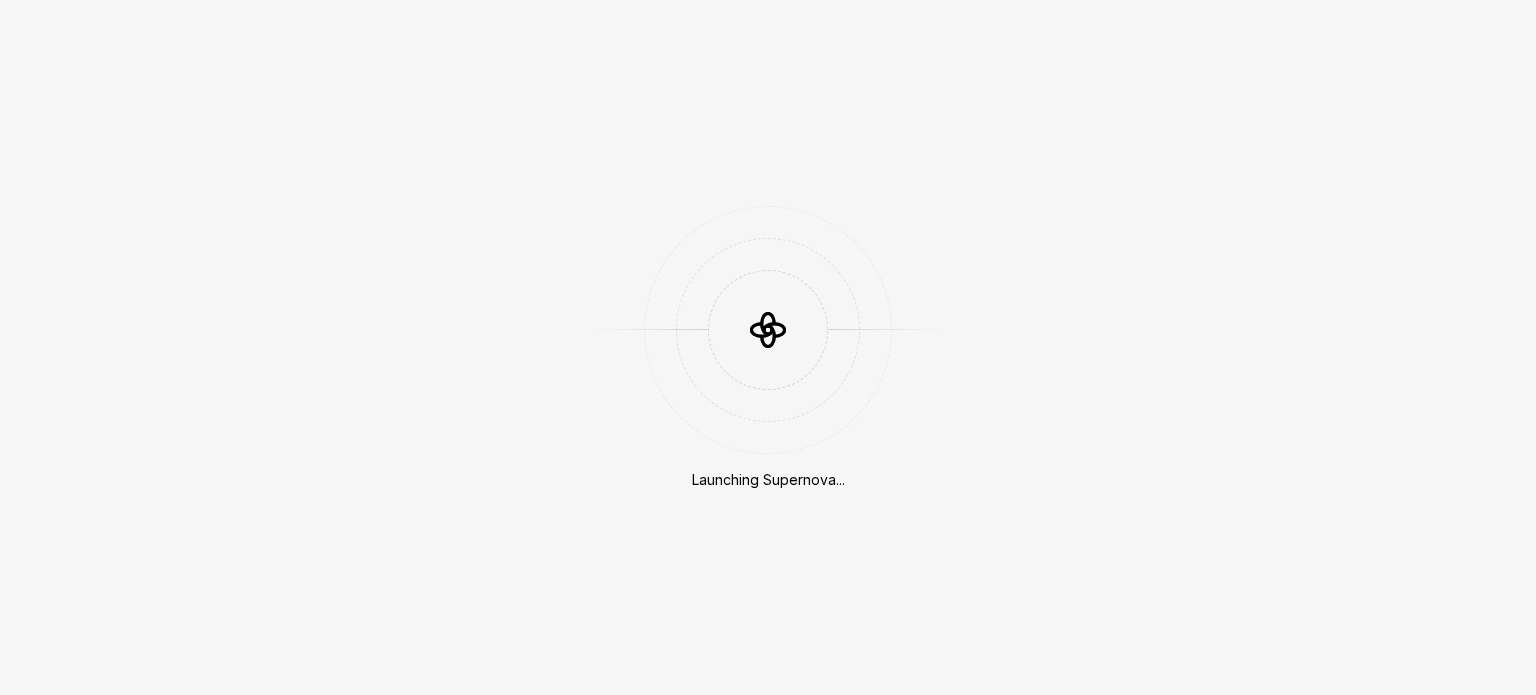 scroll, scrollTop: 0, scrollLeft: 0, axis: both 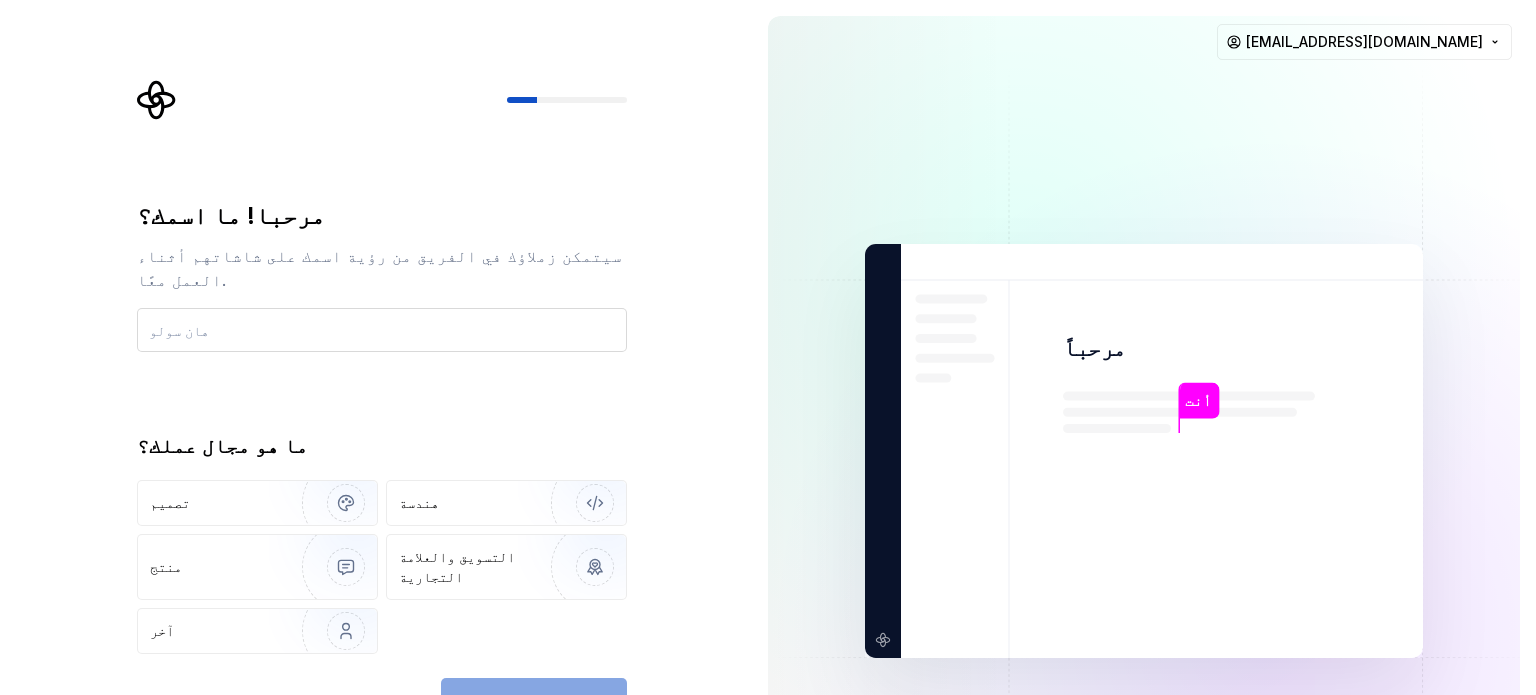 click at bounding box center (382, 330) 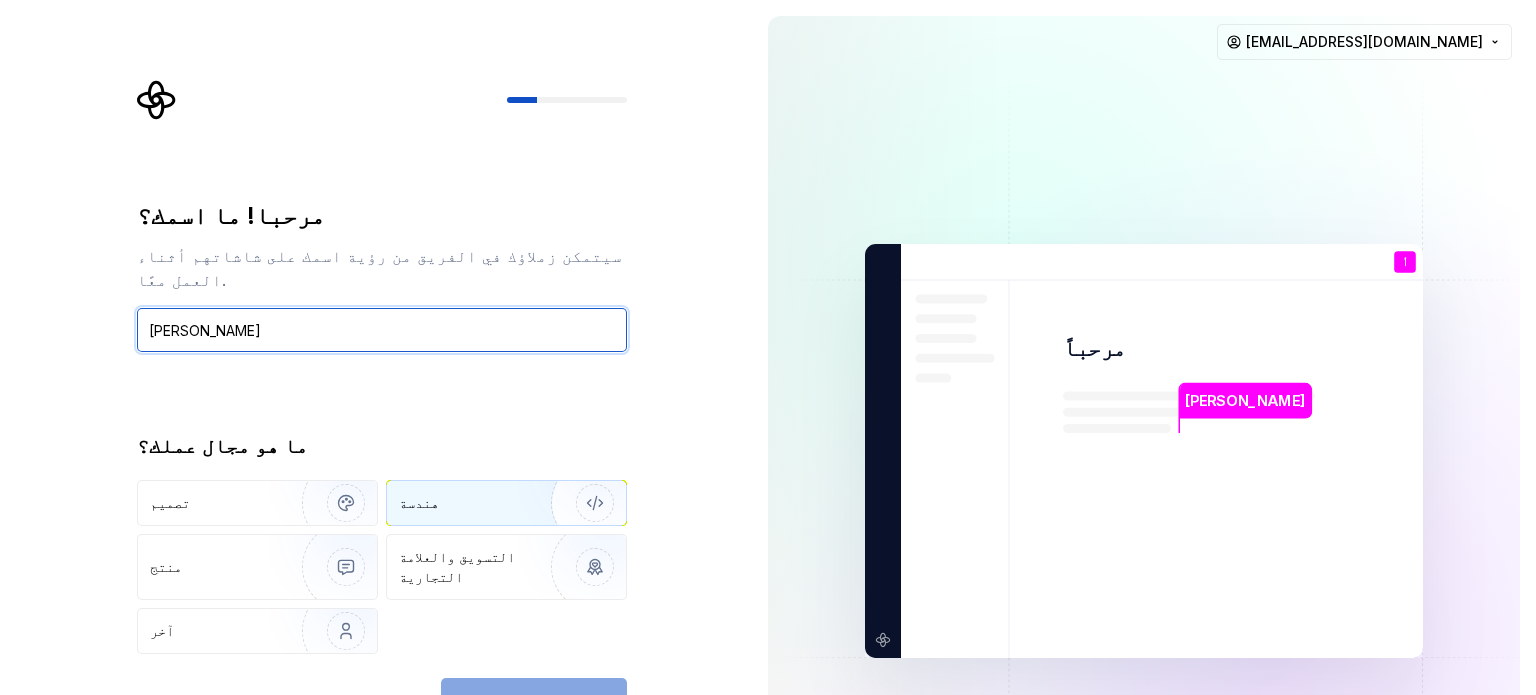 type on "[PERSON_NAME]" 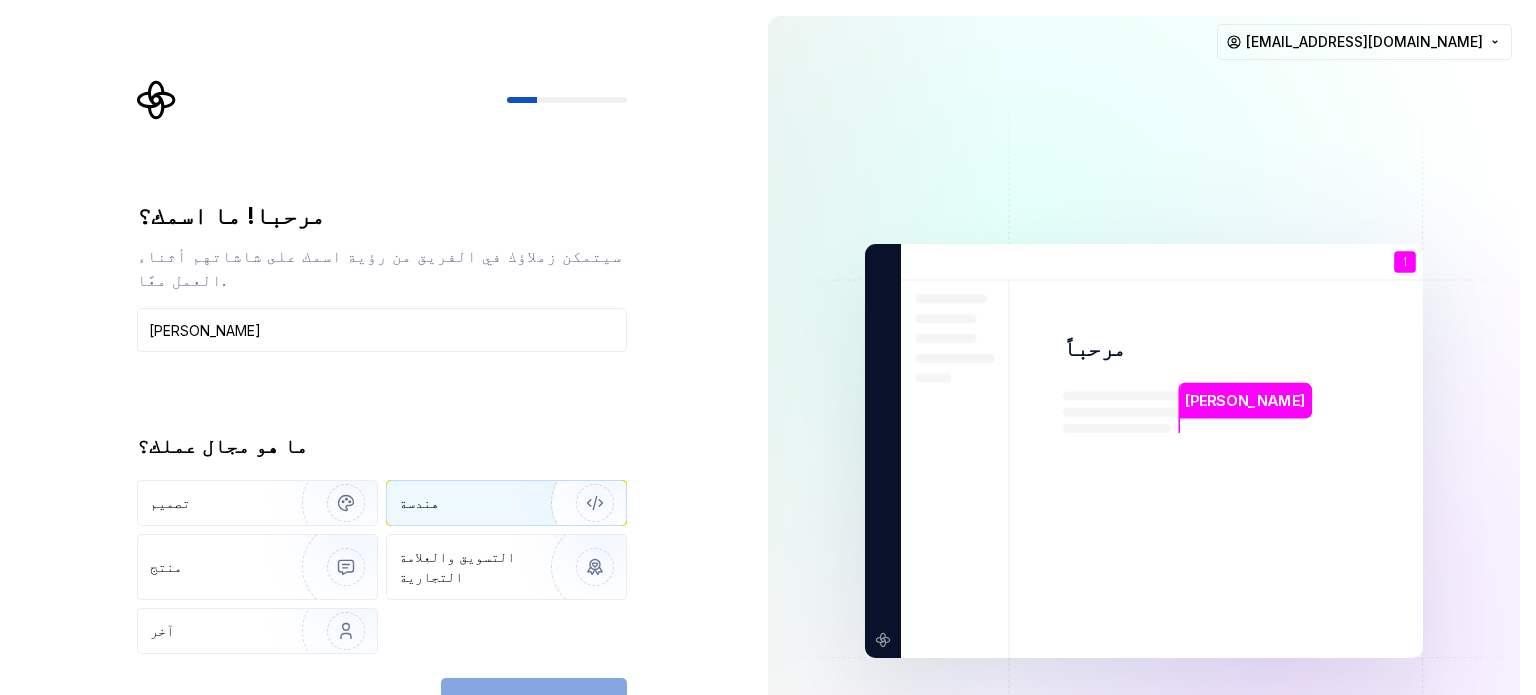 click on "هندسة" at bounding box center (459, 503) 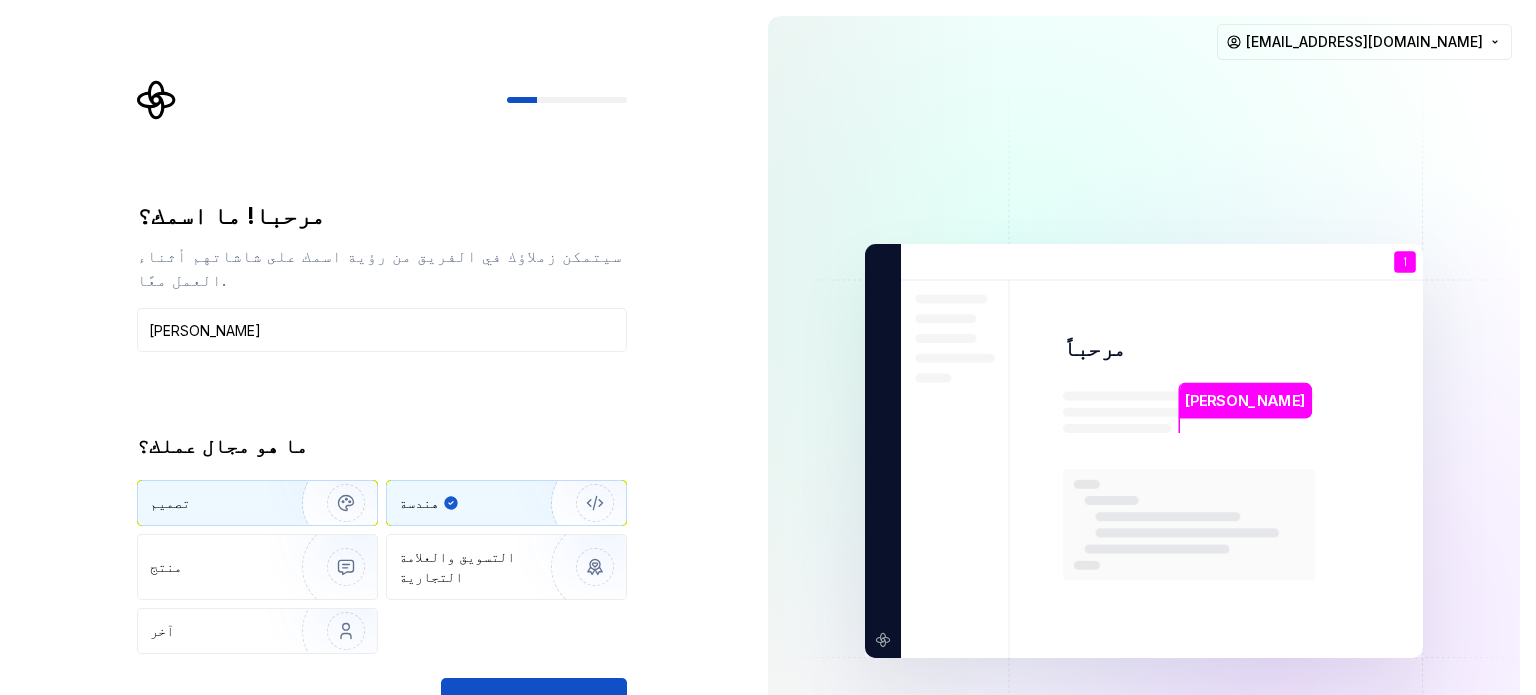 click on "تصميم" at bounding box center [257, 503] 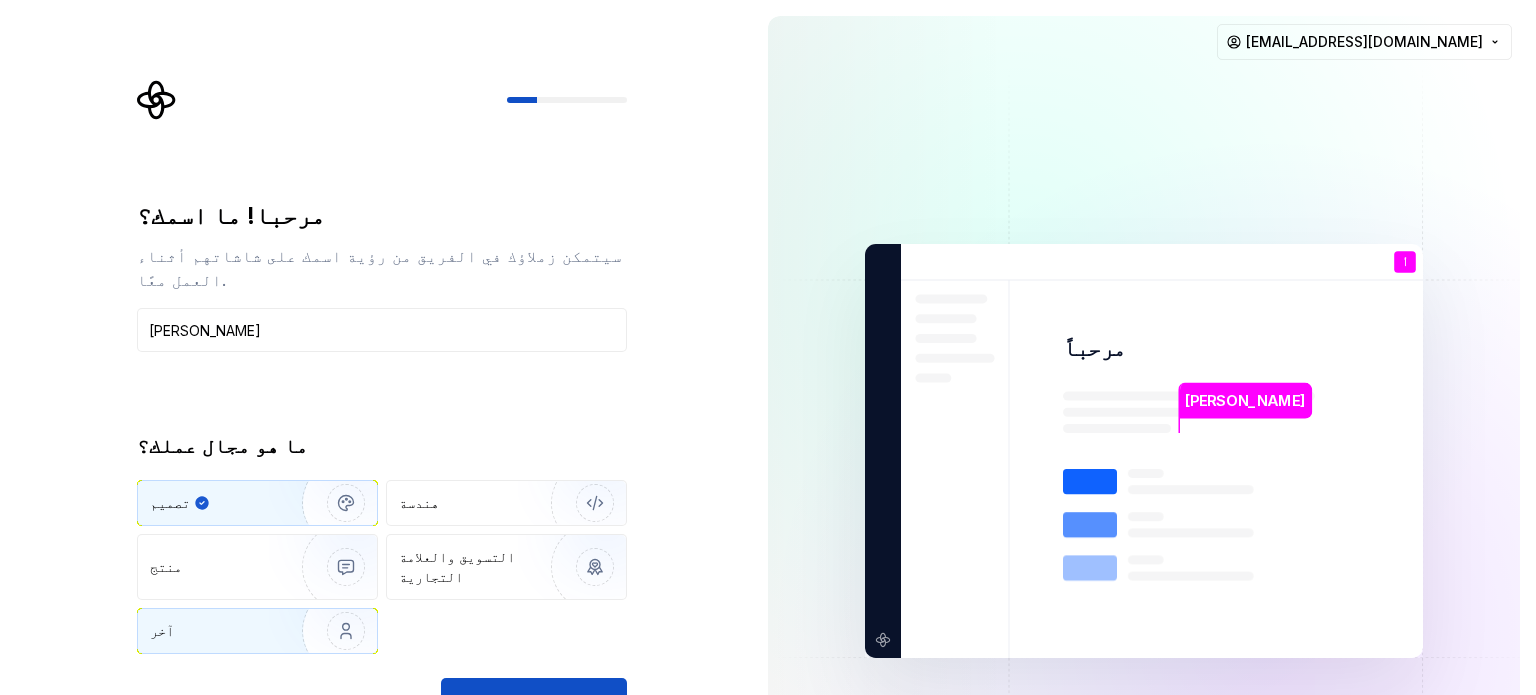 click at bounding box center (333, 631) 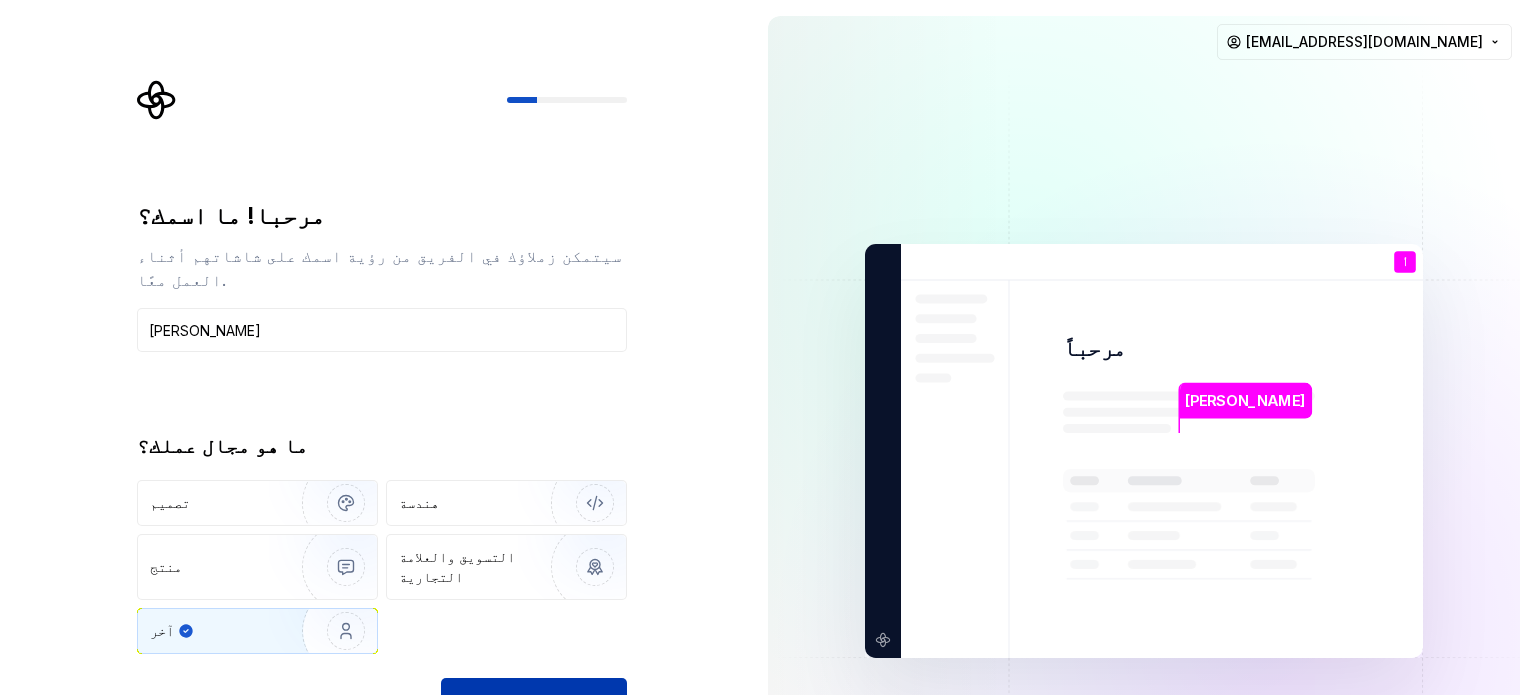 click on "يكمل" at bounding box center (534, 700) 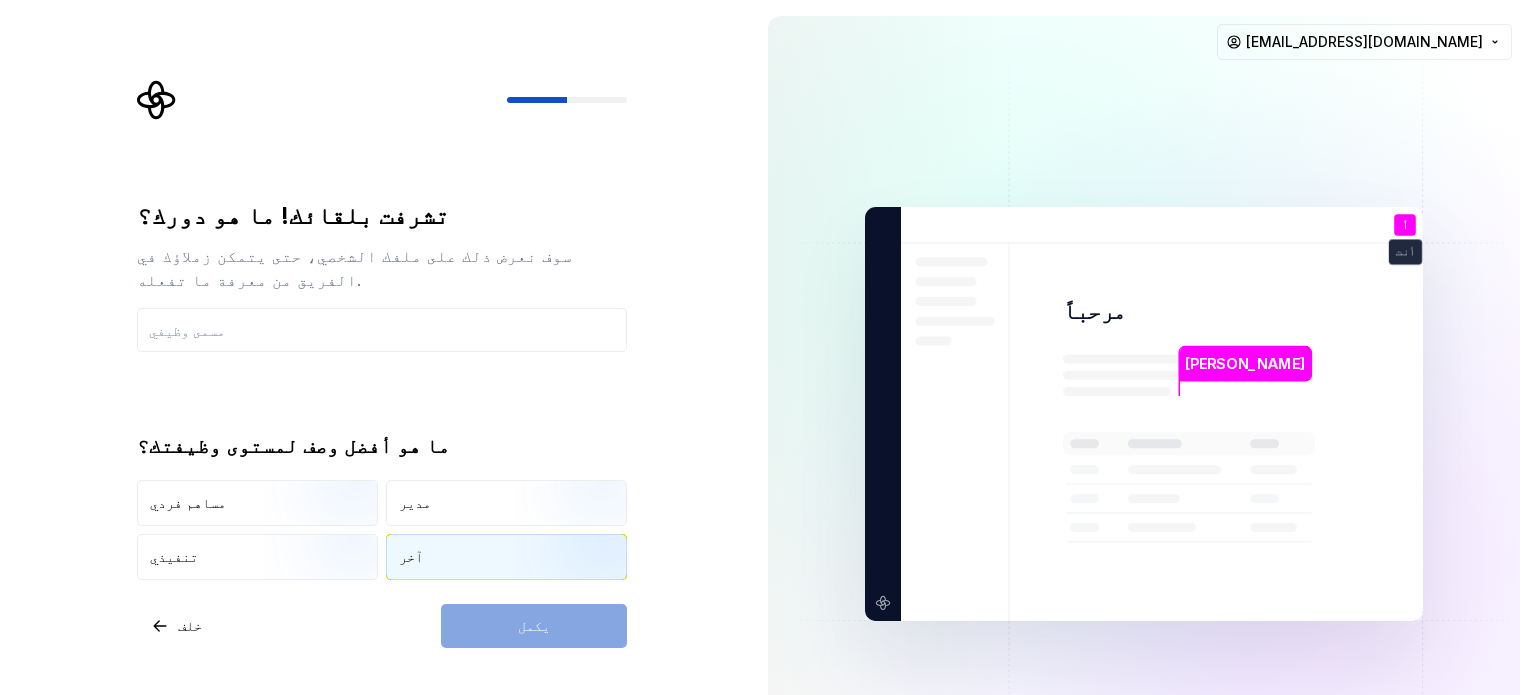 click on "آخر" at bounding box center (506, 557) 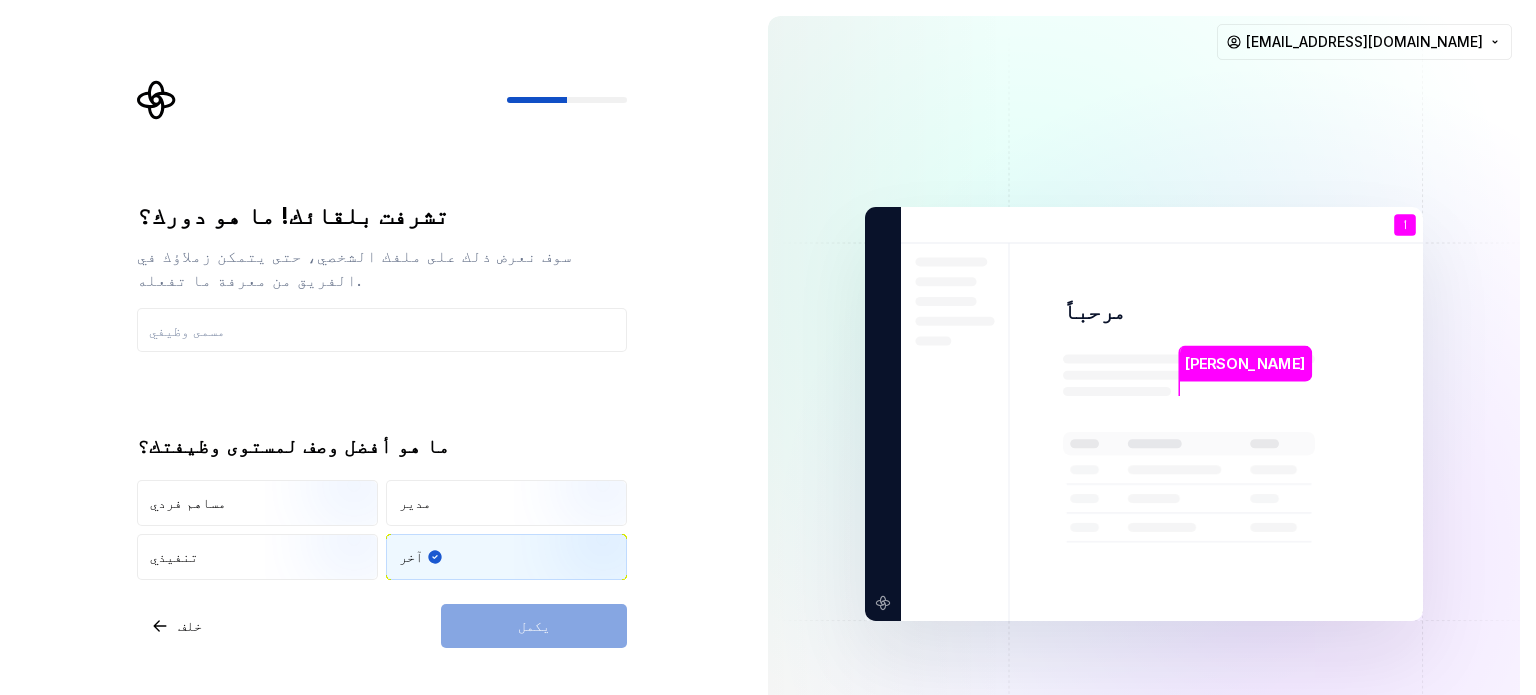 click on "يكمل" at bounding box center (534, 626) 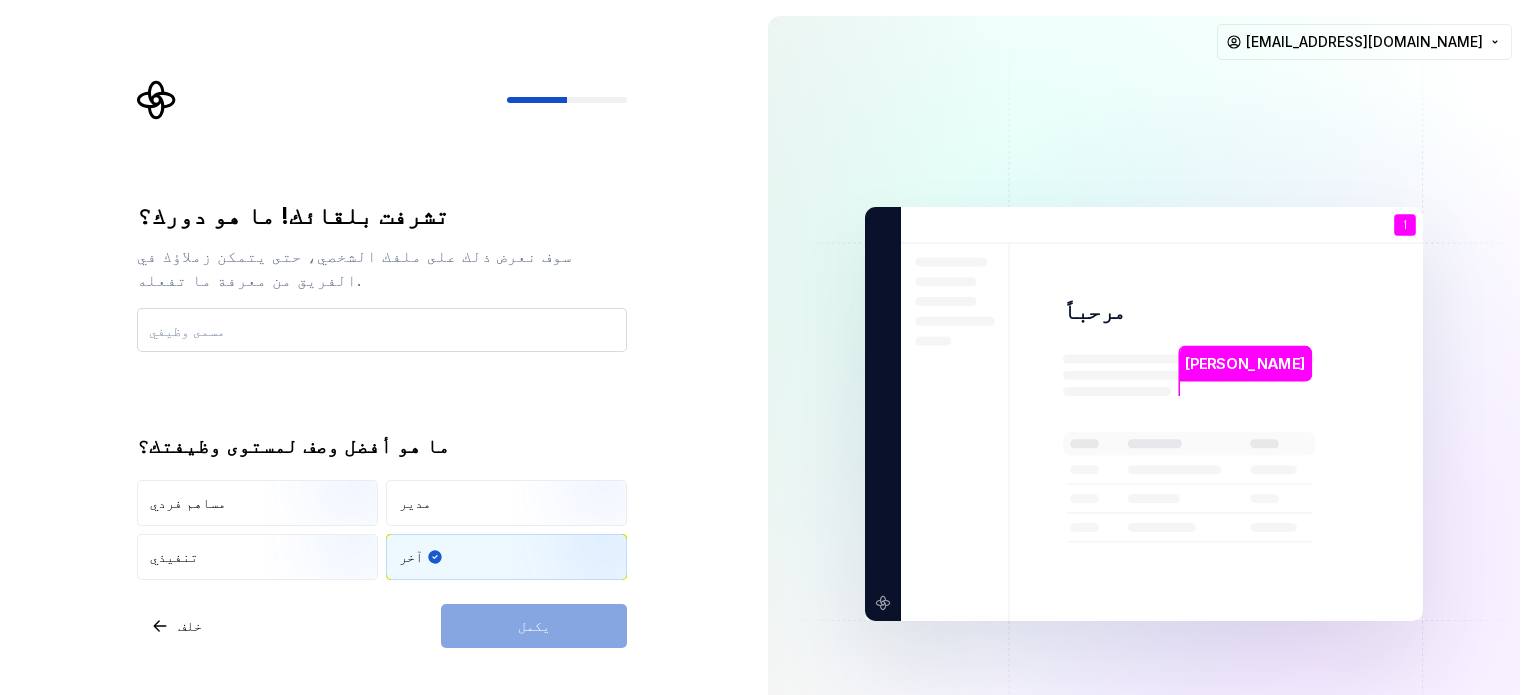 click at bounding box center [382, 330] 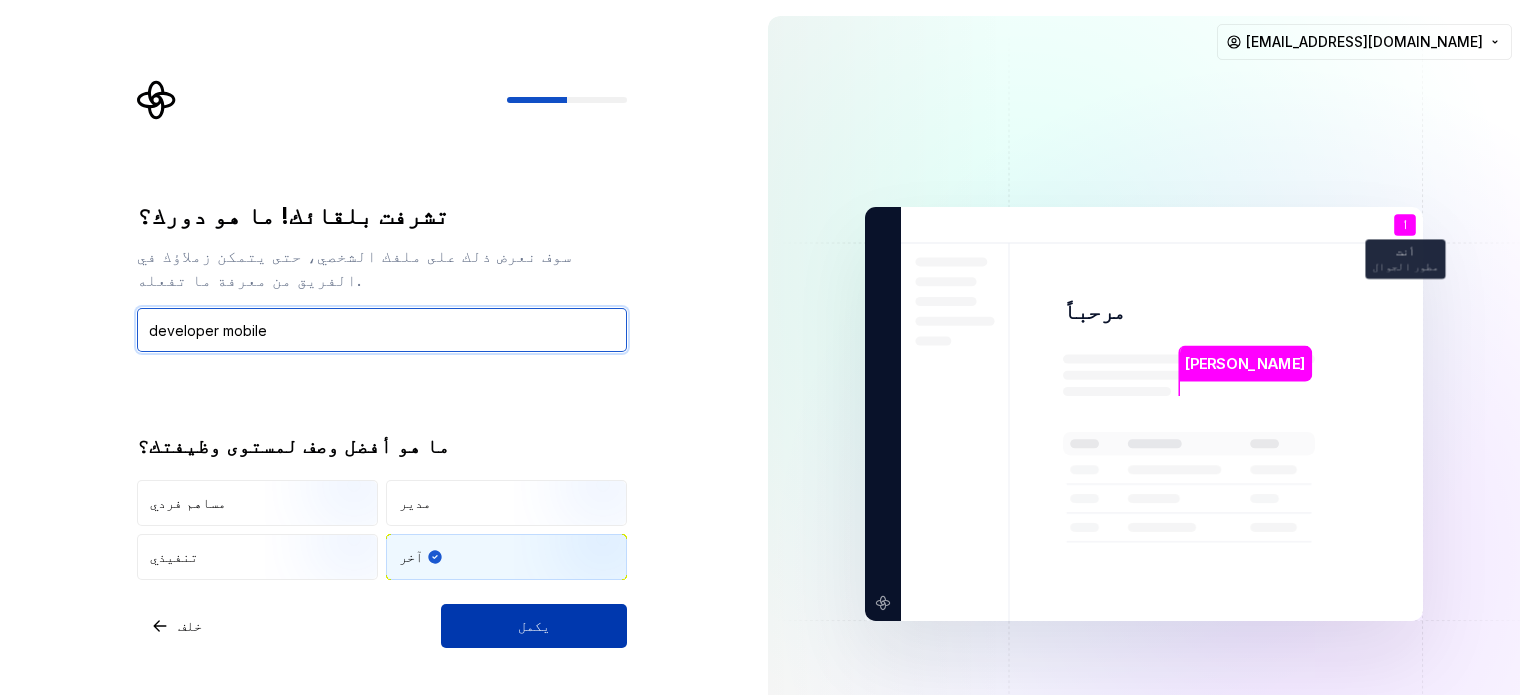 type on "developer mobile" 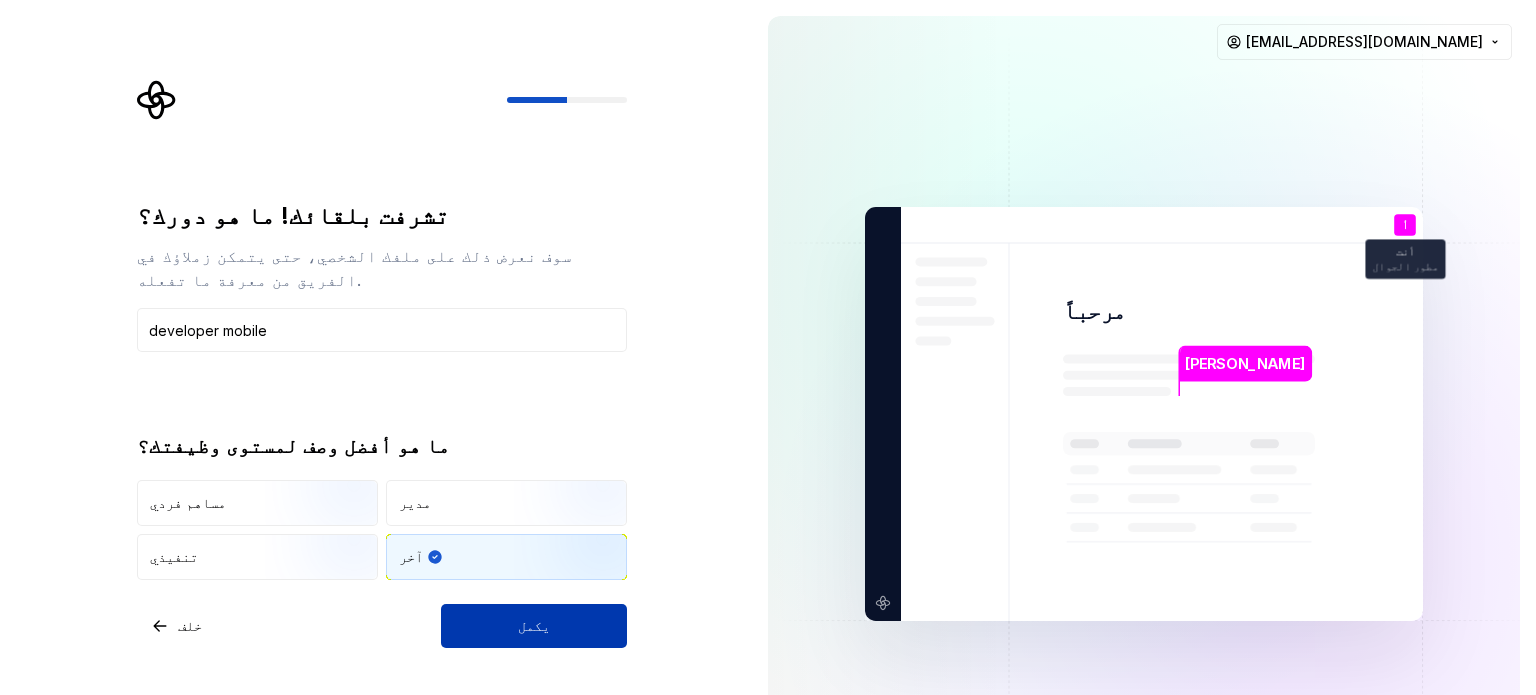 click on "يكمل" at bounding box center [534, 626] 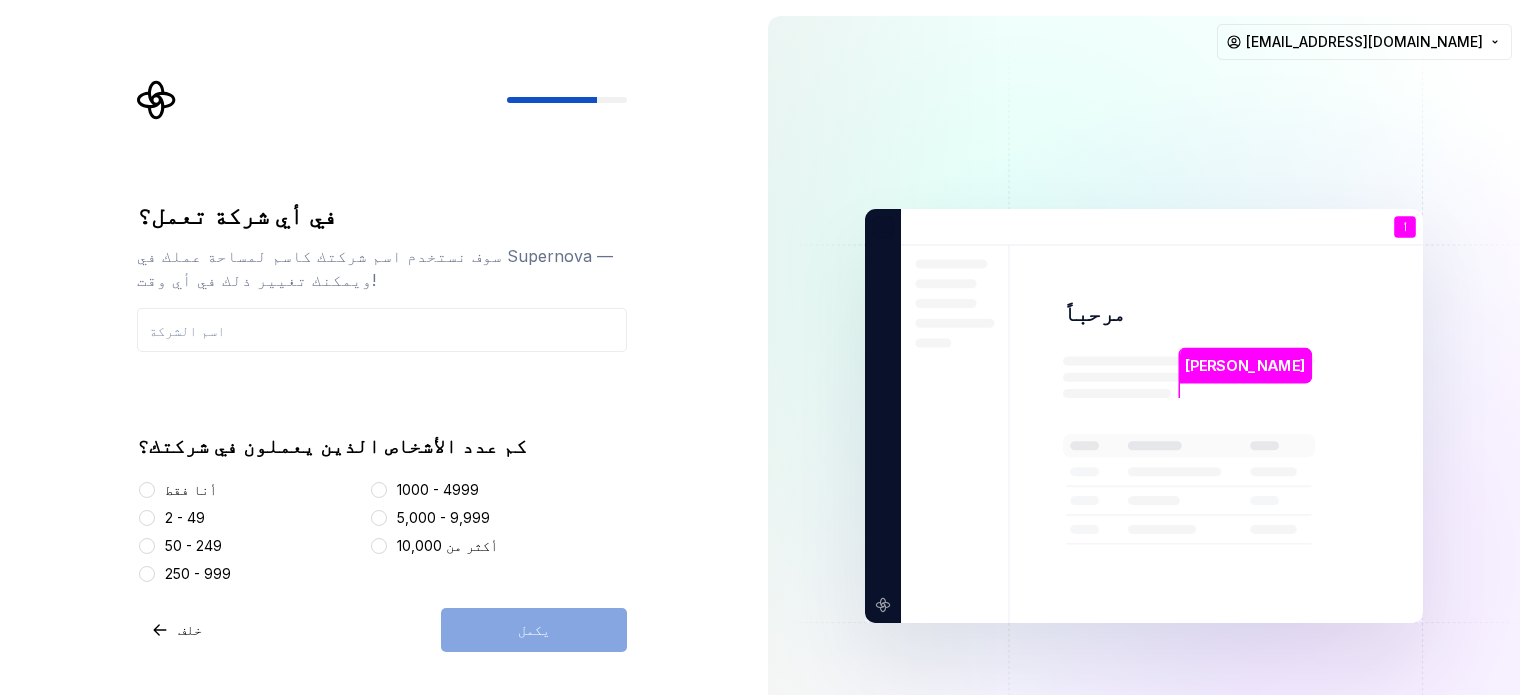 click on "أنا فقط" at bounding box center (191, 489) 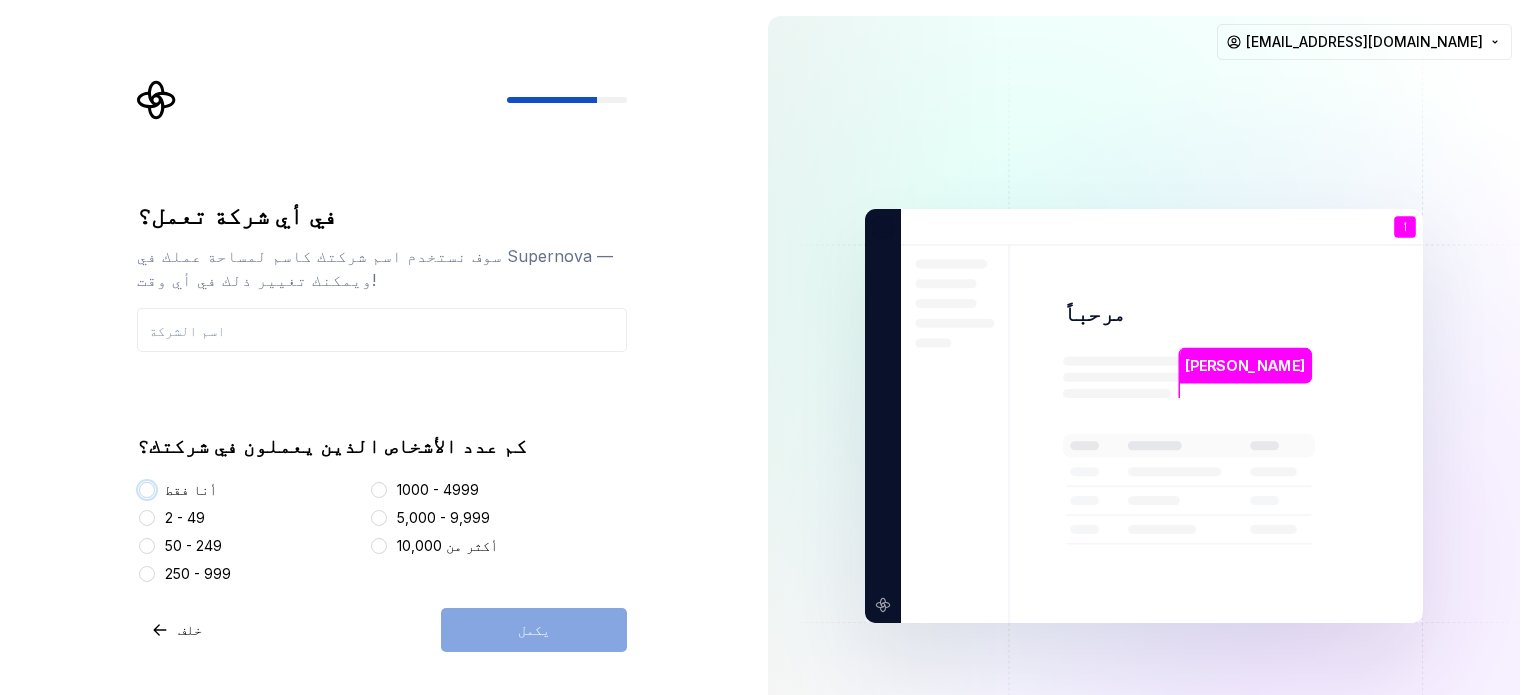click on "أنا فقط" at bounding box center [147, 490] 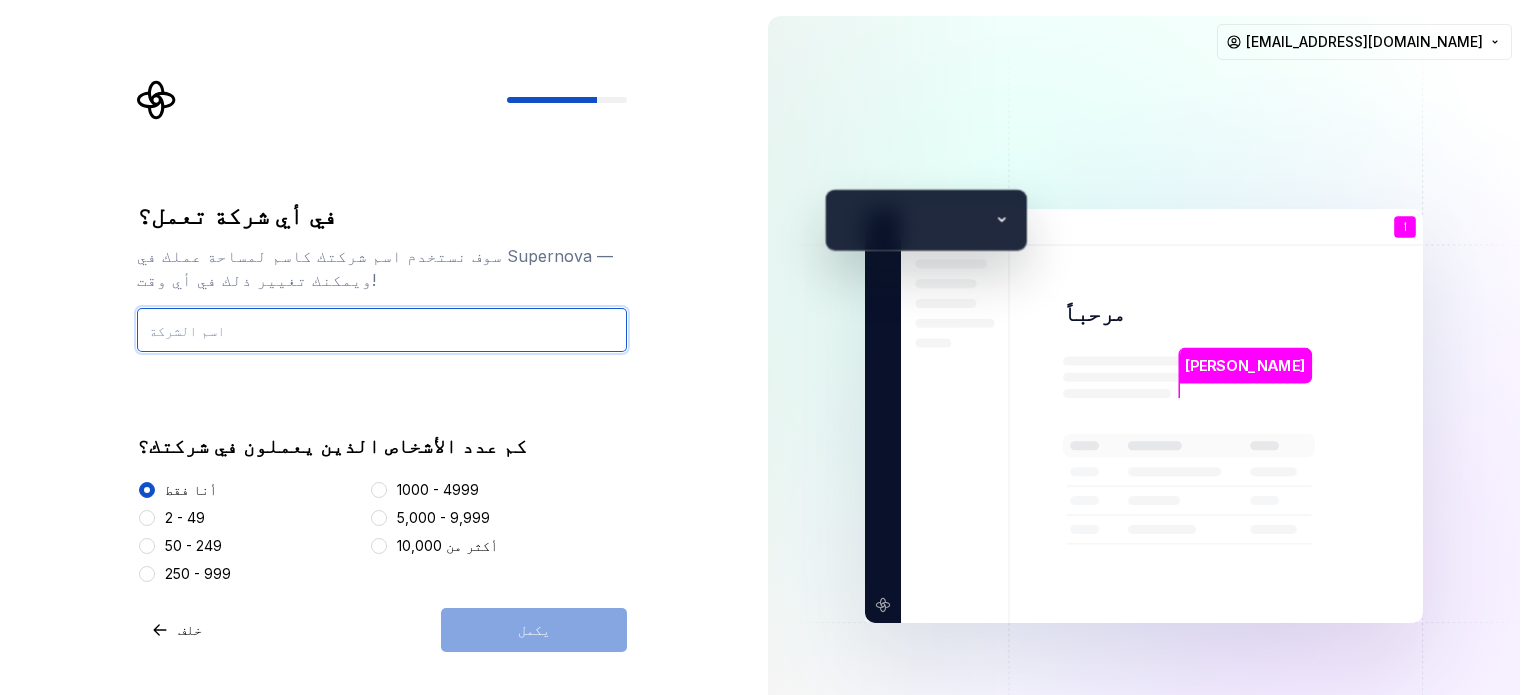 click at bounding box center (382, 330) 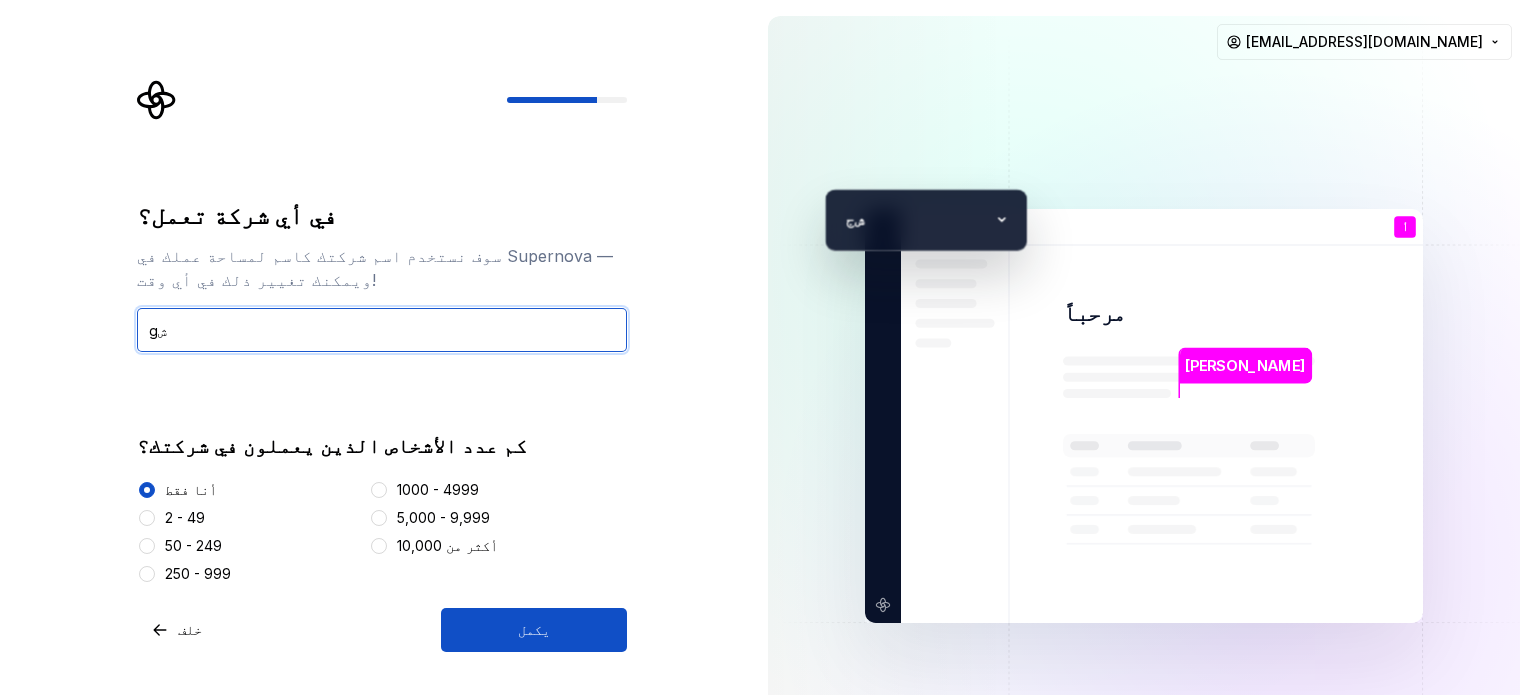 type on "g" 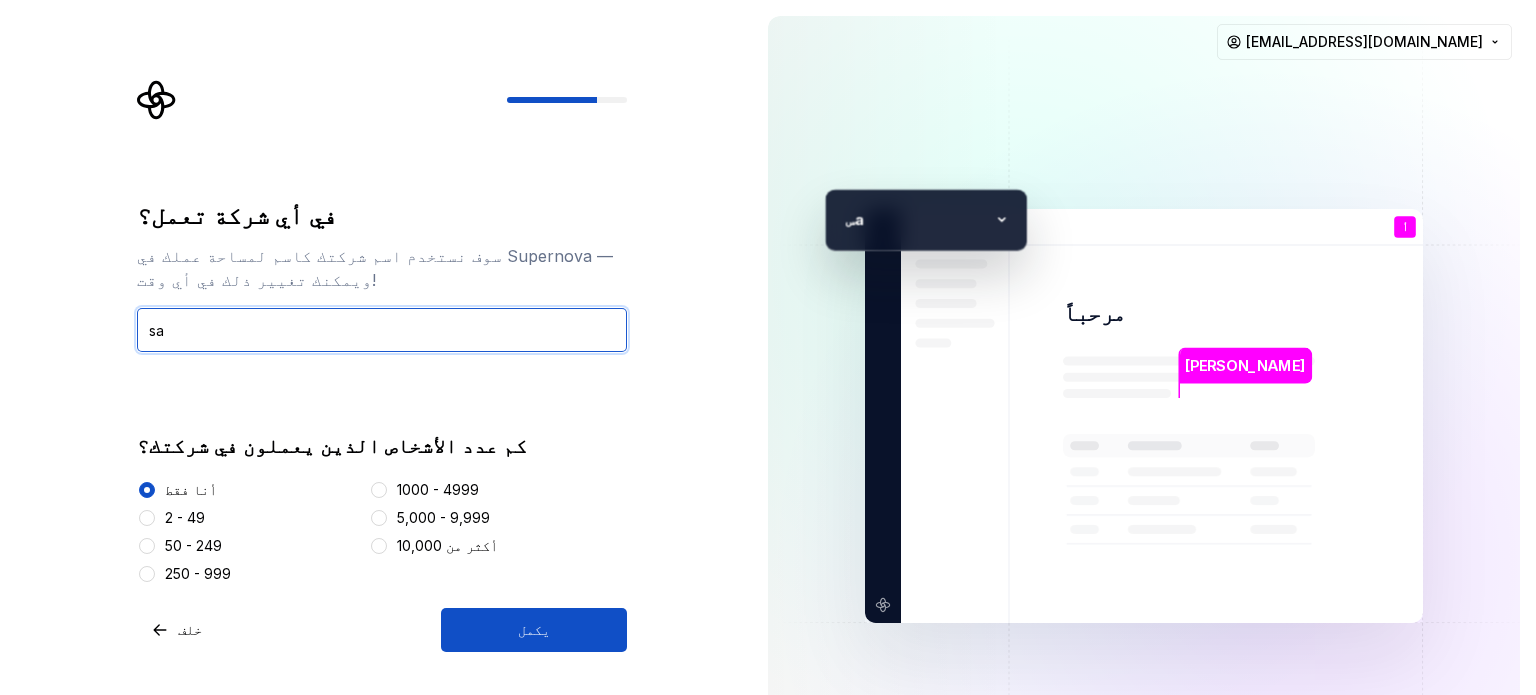 type on "s" 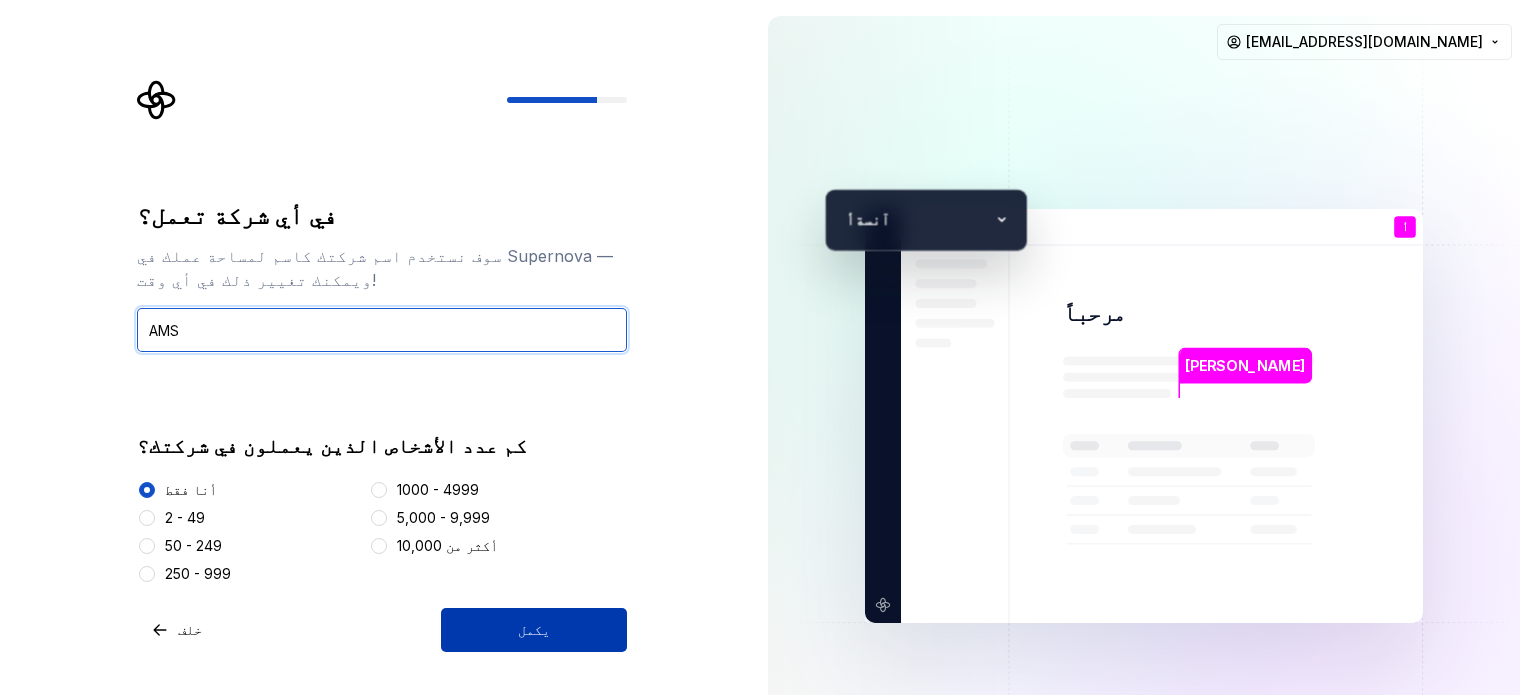 type on "AMS" 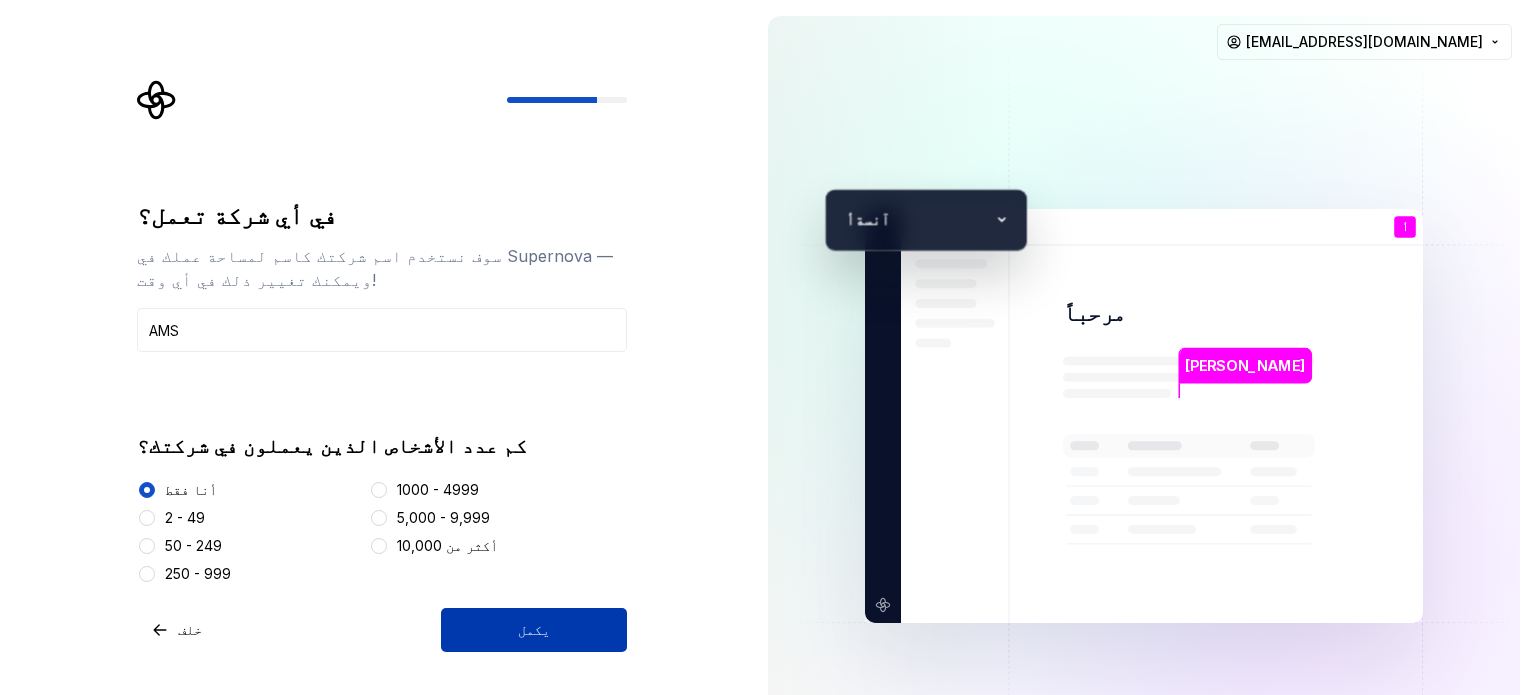 click on "يكمل" at bounding box center [534, 630] 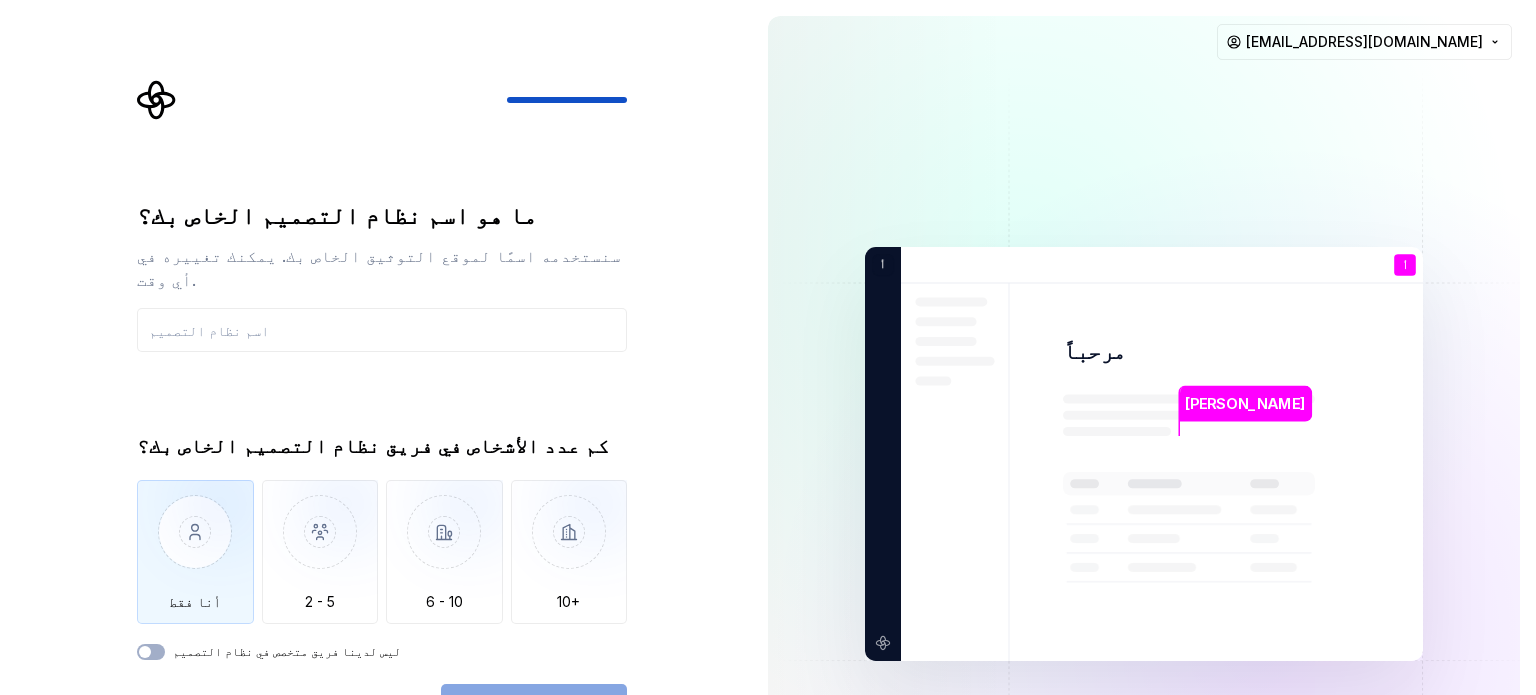 click at bounding box center [195, 547] 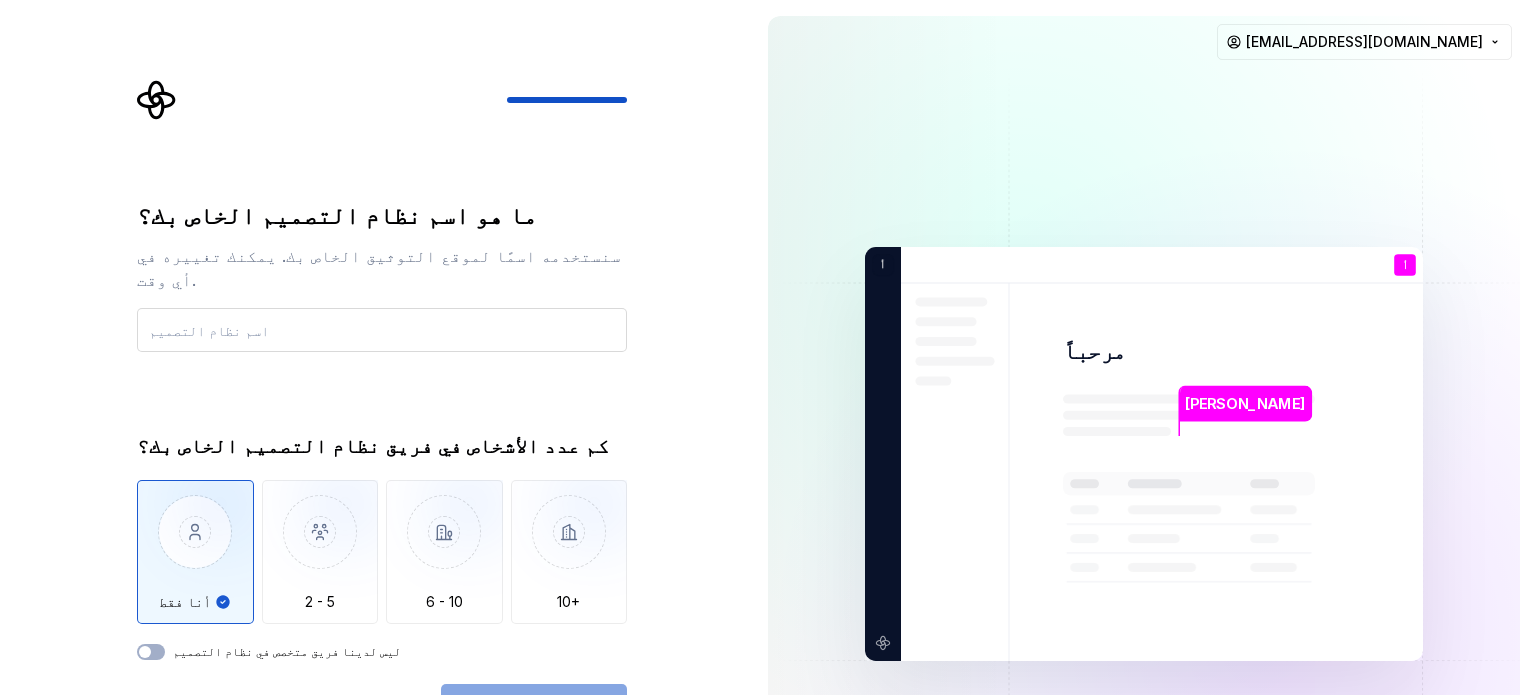 click at bounding box center [382, 330] 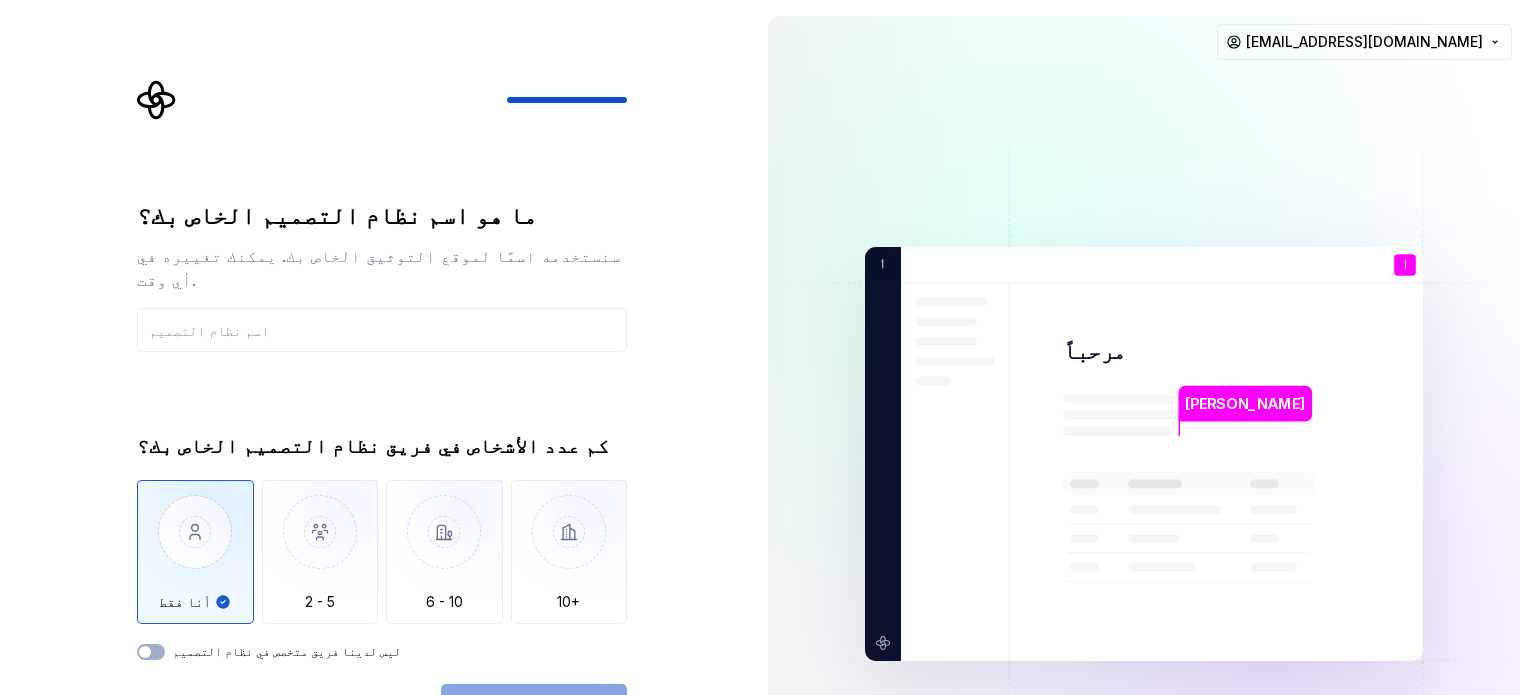 click on "ليس لدينا فريق متخصص في نظام التصميم" at bounding box center [287, 651] 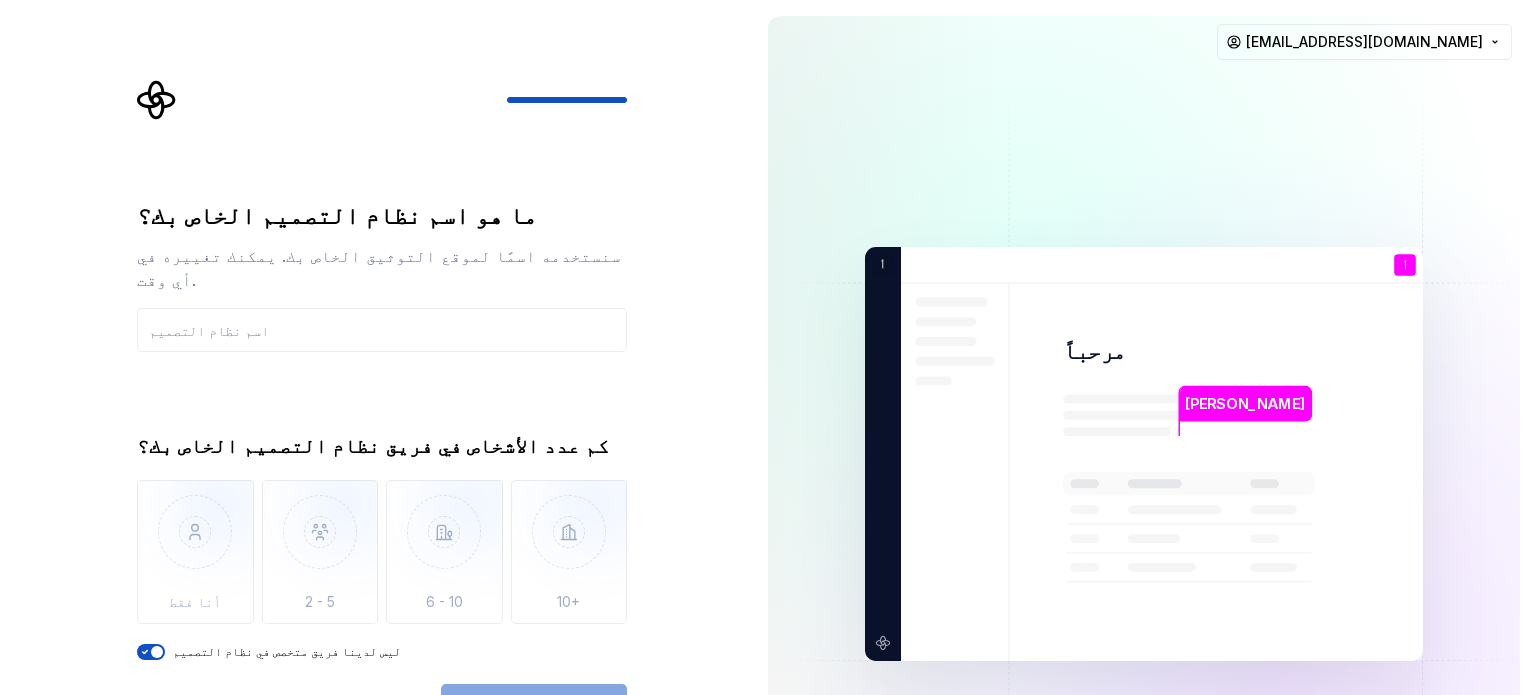 click on "ما هو اسم نظام التصميم الخاص بك؟ سنستخدمه اسمًا لموقع التوثيق الخاص بك. يمكنك تغييره في أي وقت." at bounding box center [382, 276] 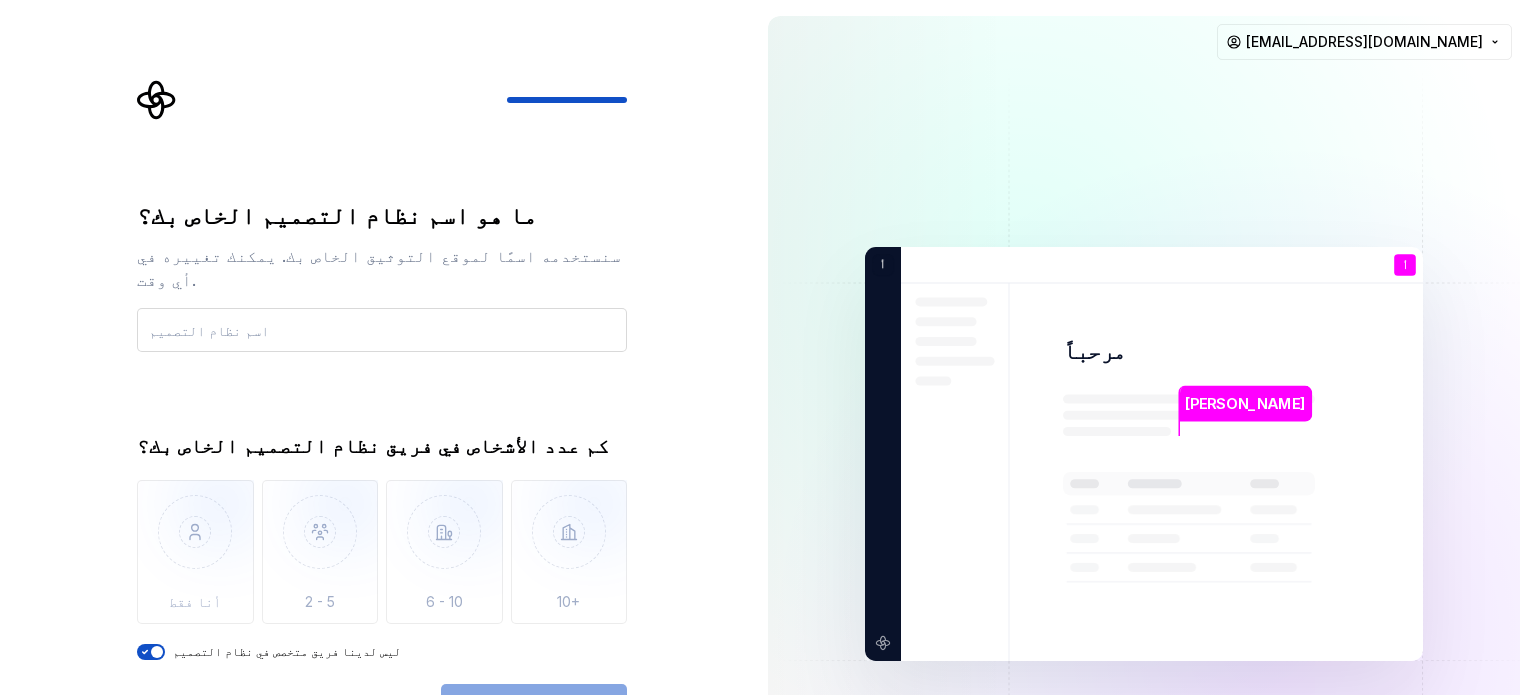 click at bounding box center (382, 330) 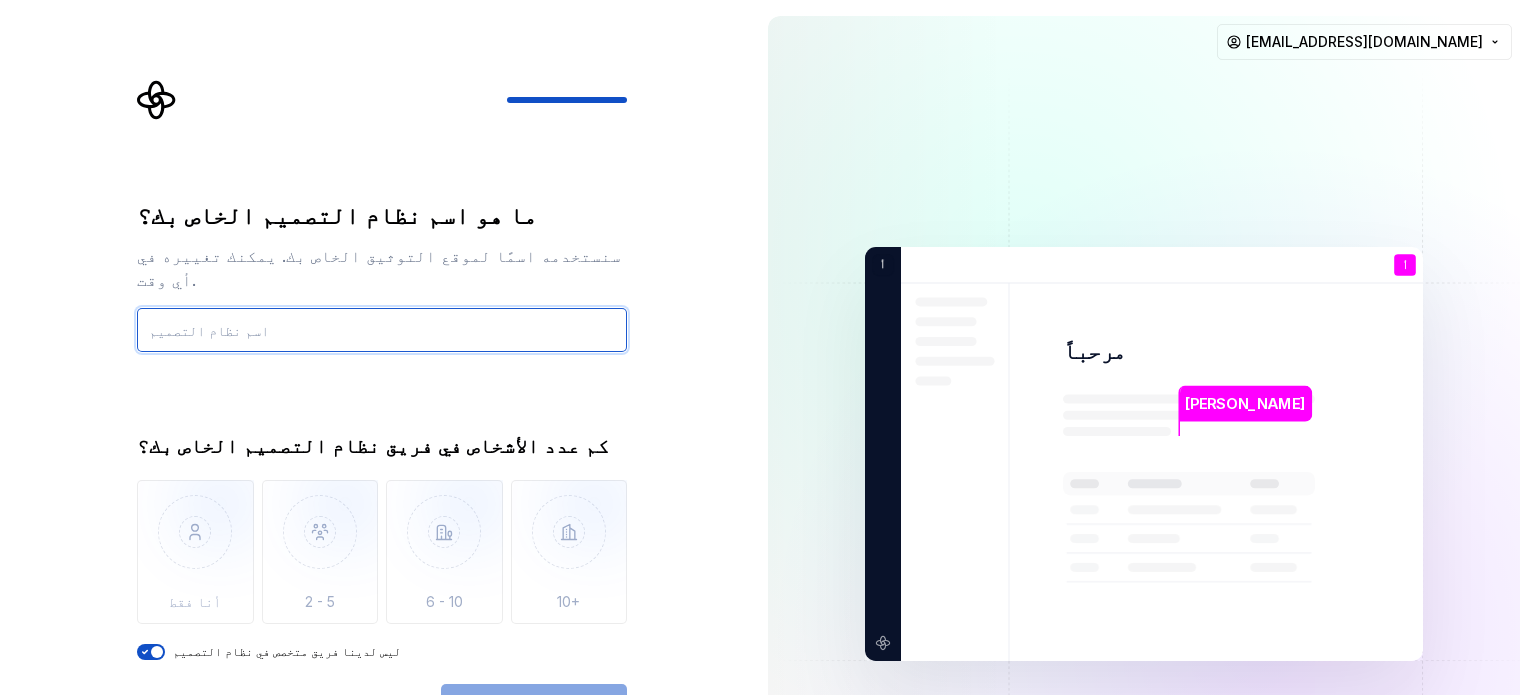 type on "G" 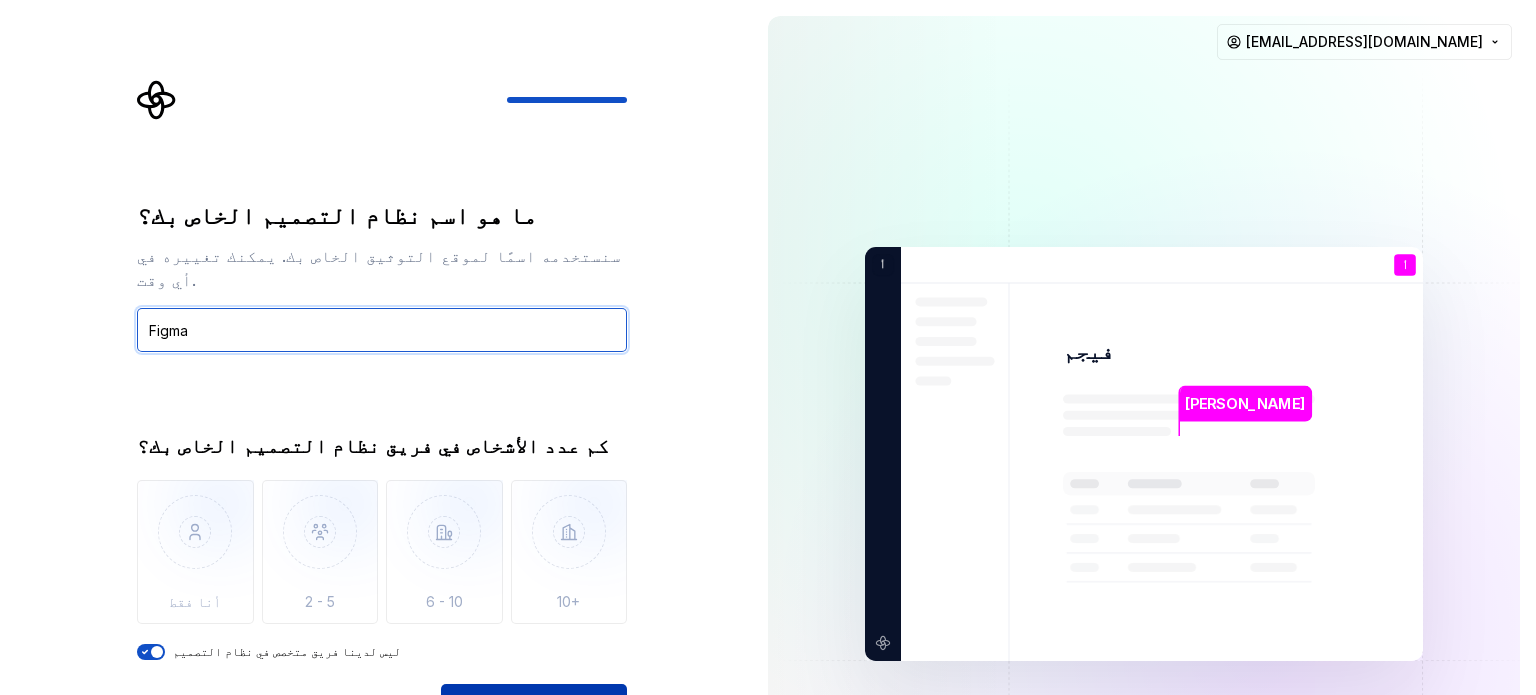 type on "Figma" 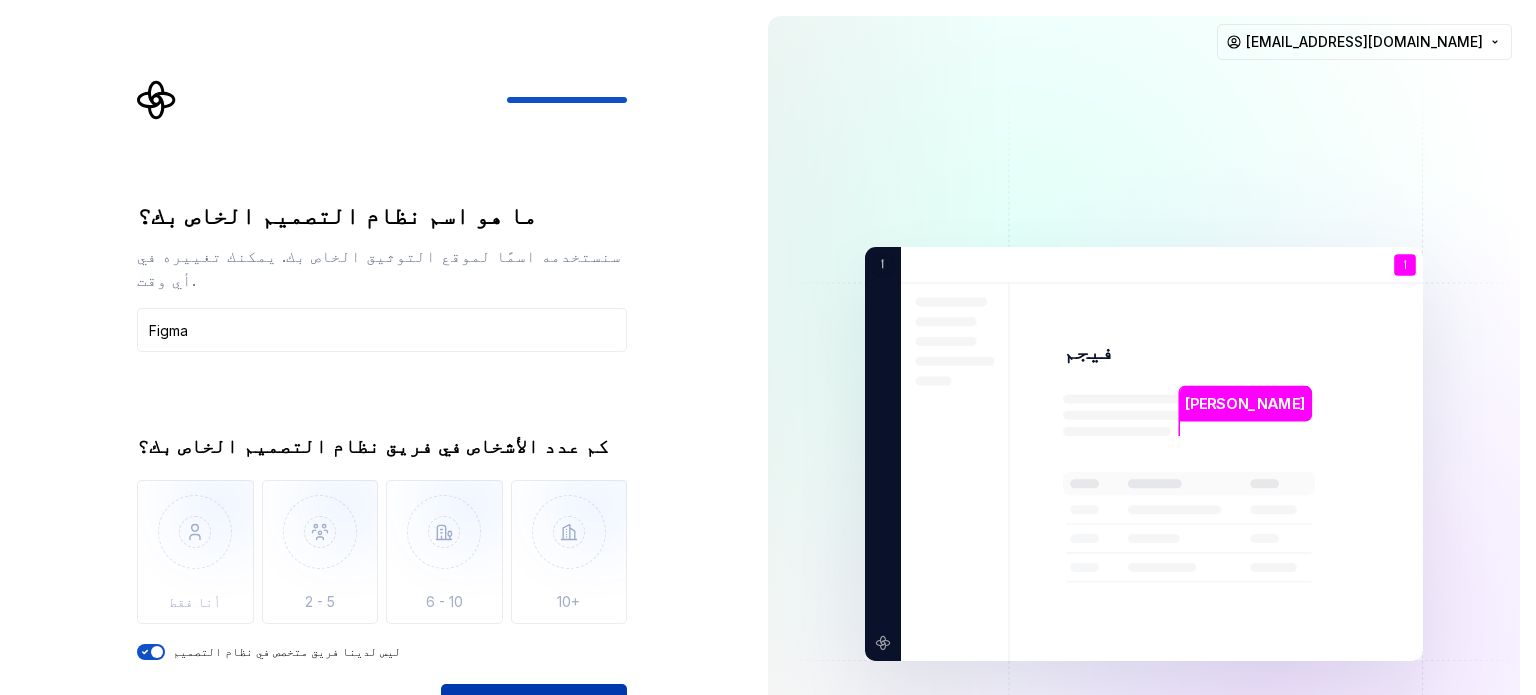 click on "المستعر الأعظم المفتوح" at bounding box center (538, 705) 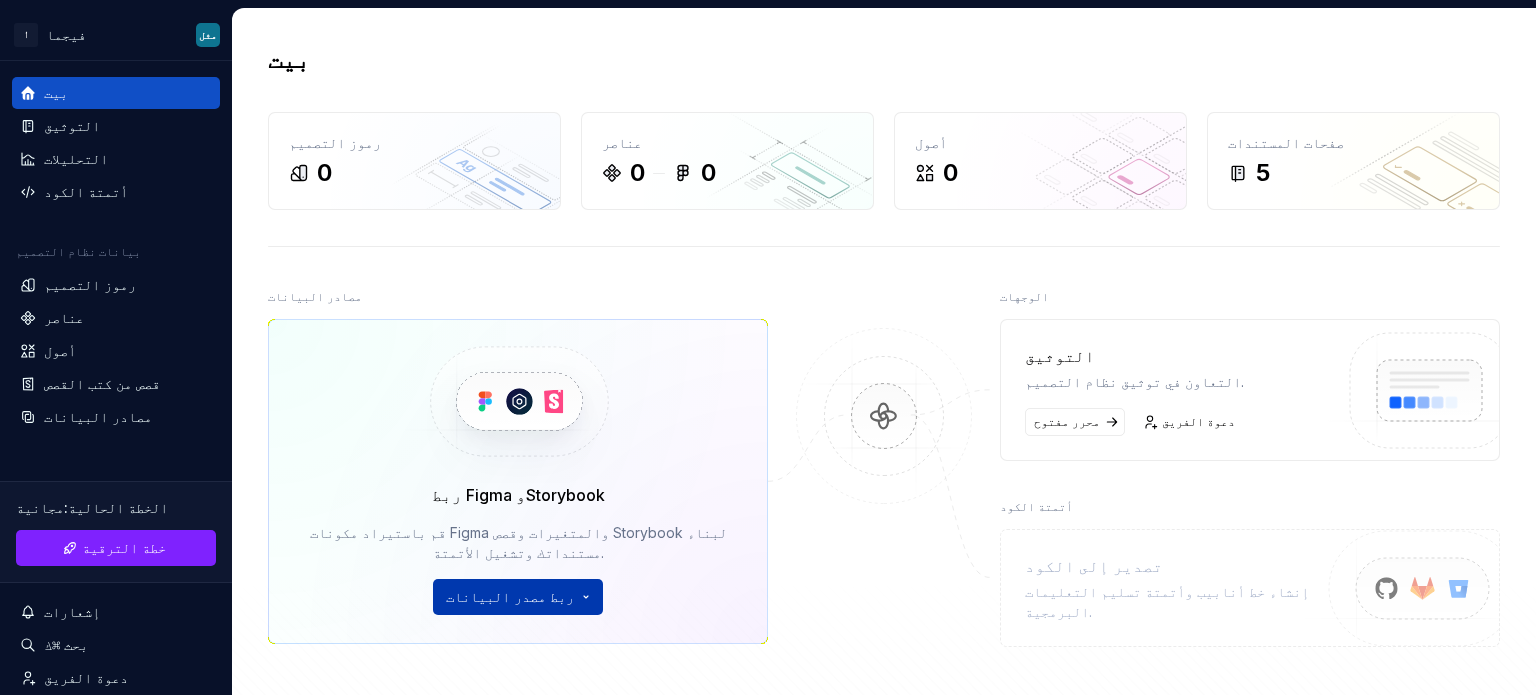 click on "أ فيجما مثل بيت التوثيق التحليلات أتمتة الكود بيانات نظام التصميم رموز التصميم عناصر أصول قصص من كتب القصص مصادر البيانات الخطة الحالية  :  مجانية خطة الترقية إشعارات بحث ⌘ك دعوة الفريق إعدادات اتصل بالدعم يساعد بيت رموز التصميم 0 عناصر 0 0 أصول 0 صفحات المستندات 5 مصادر البيانات ربط Figma وStorybook قم باستيراد مكونات Figma والمتغيرات وقصص Storybook لبناء مستنداتك وتشغيل الأتمتة. ربط مصدر البيانات الوجهات التوثيق التعاون في توثيق نظام التصميم. محرر مفتوح دعوة الفريق أتمتة الكود تصدير إلى الكود إنشاء خط أنابيب وأتمتة تسليم التعليمات البرمجية. وثائق المنتج وثائق المطور" at bounding box center [768, 347] 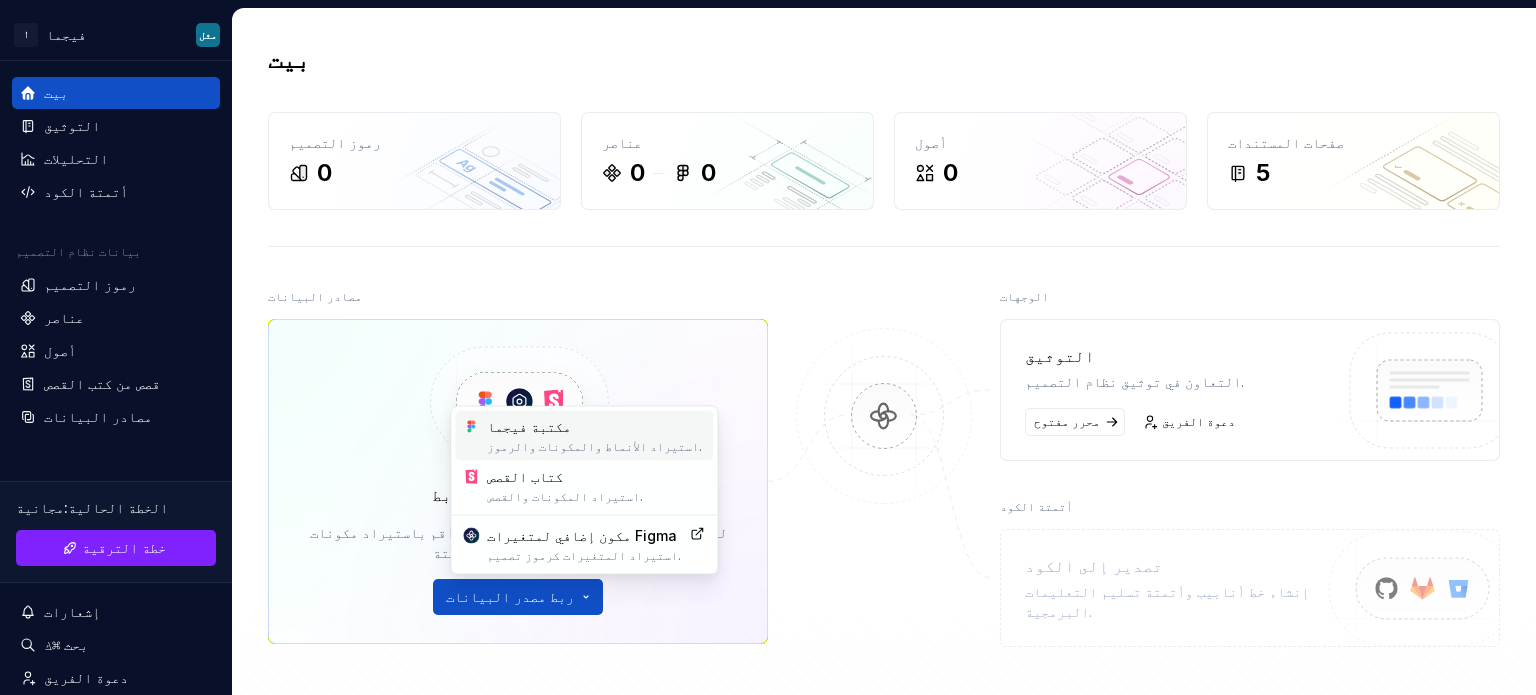 click on "مكتبة فيجما" at bounding box center [529, 426] 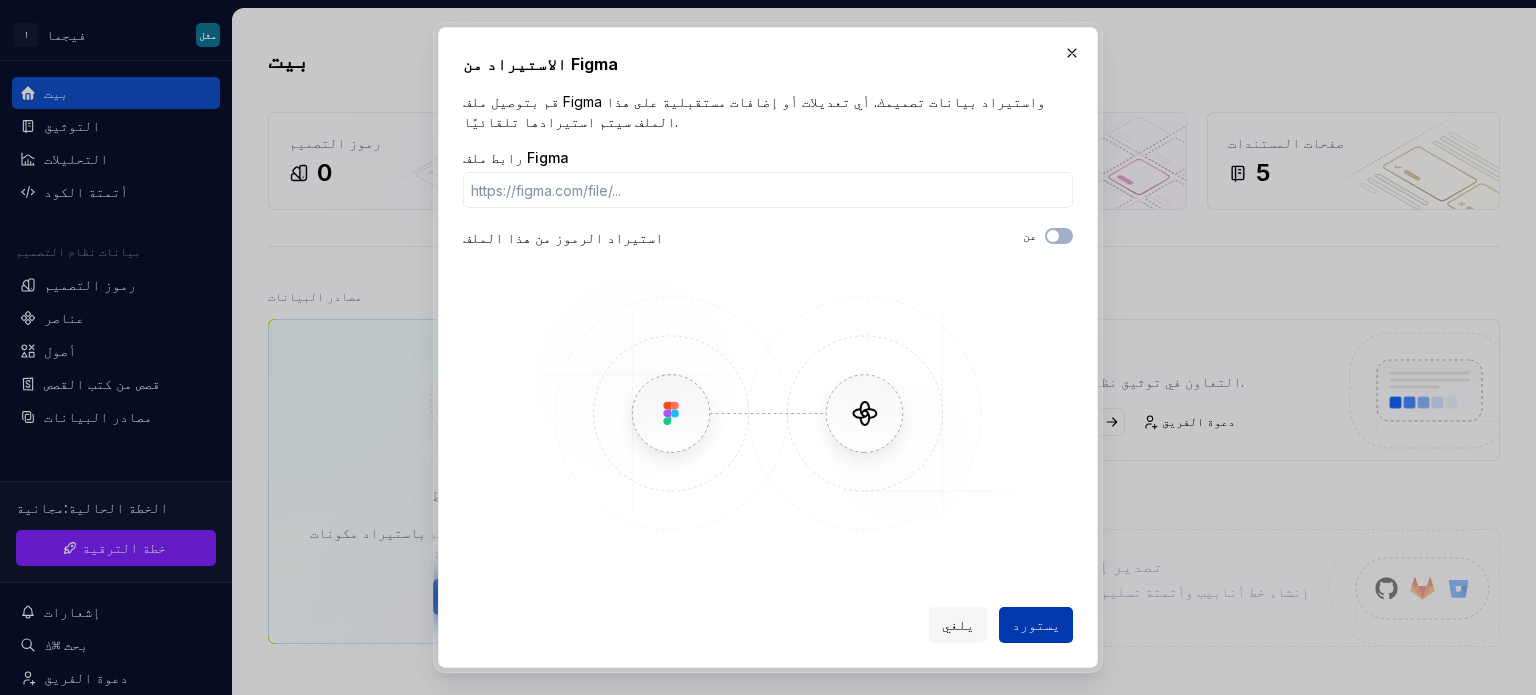 click on "يستورد" at bounding box center (1036, 624) 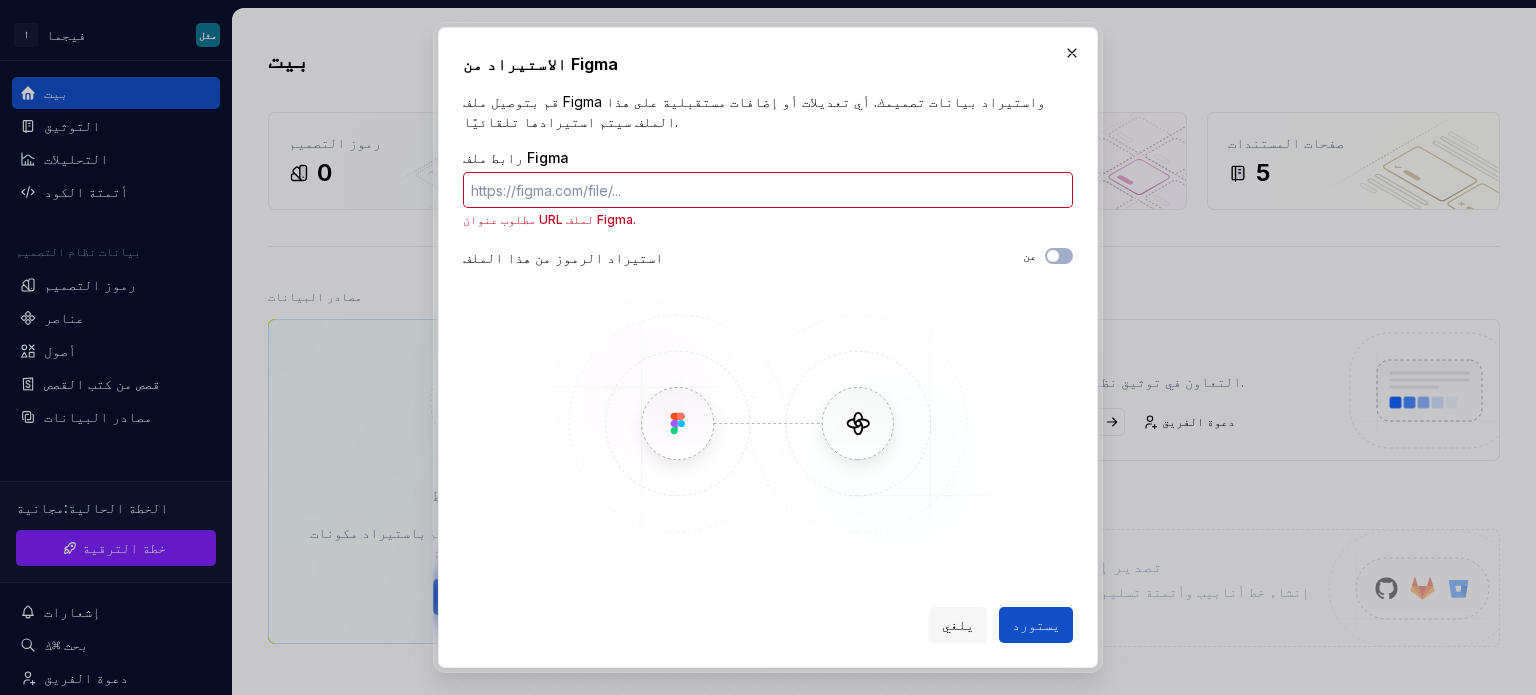 click on "رابط ملف Figma" at bounding box center (768, 158) 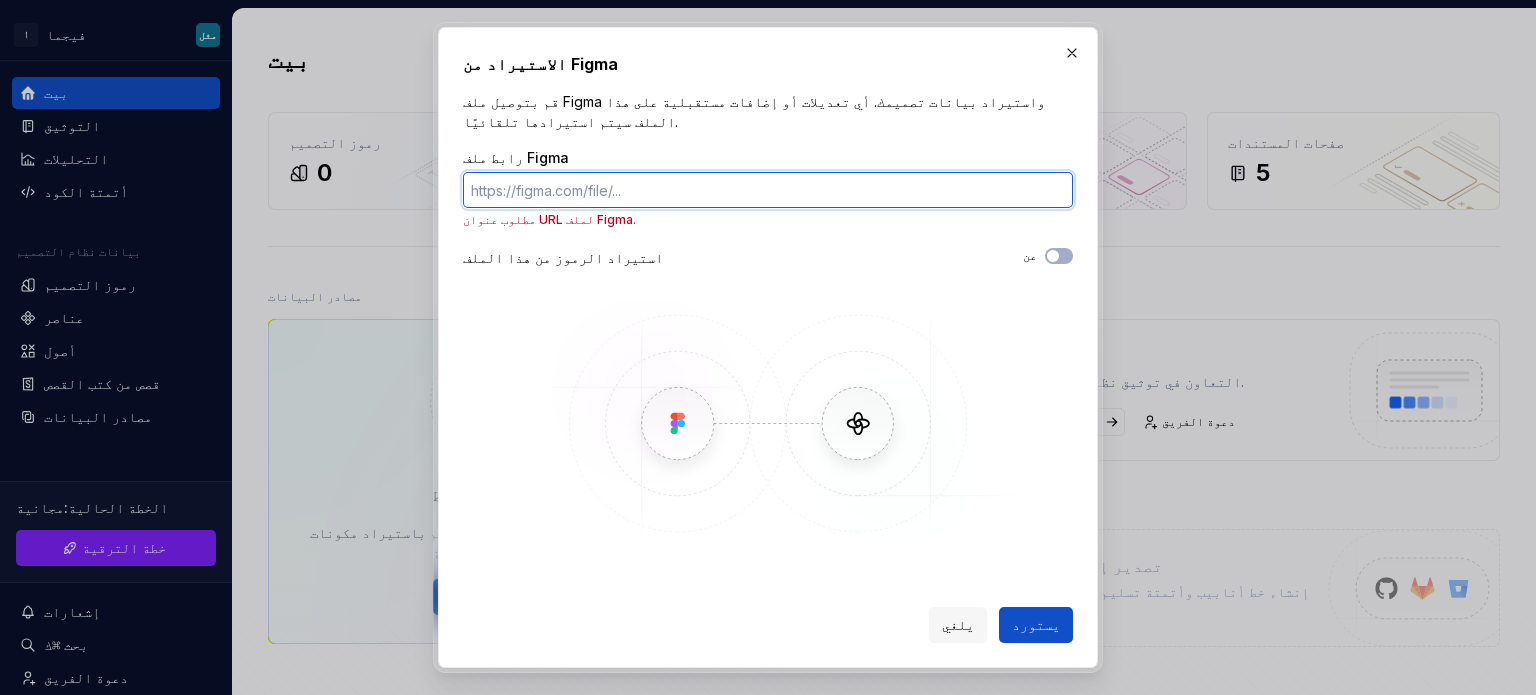 click on "رابط ملف Figma" at bounding box center (768, 190) 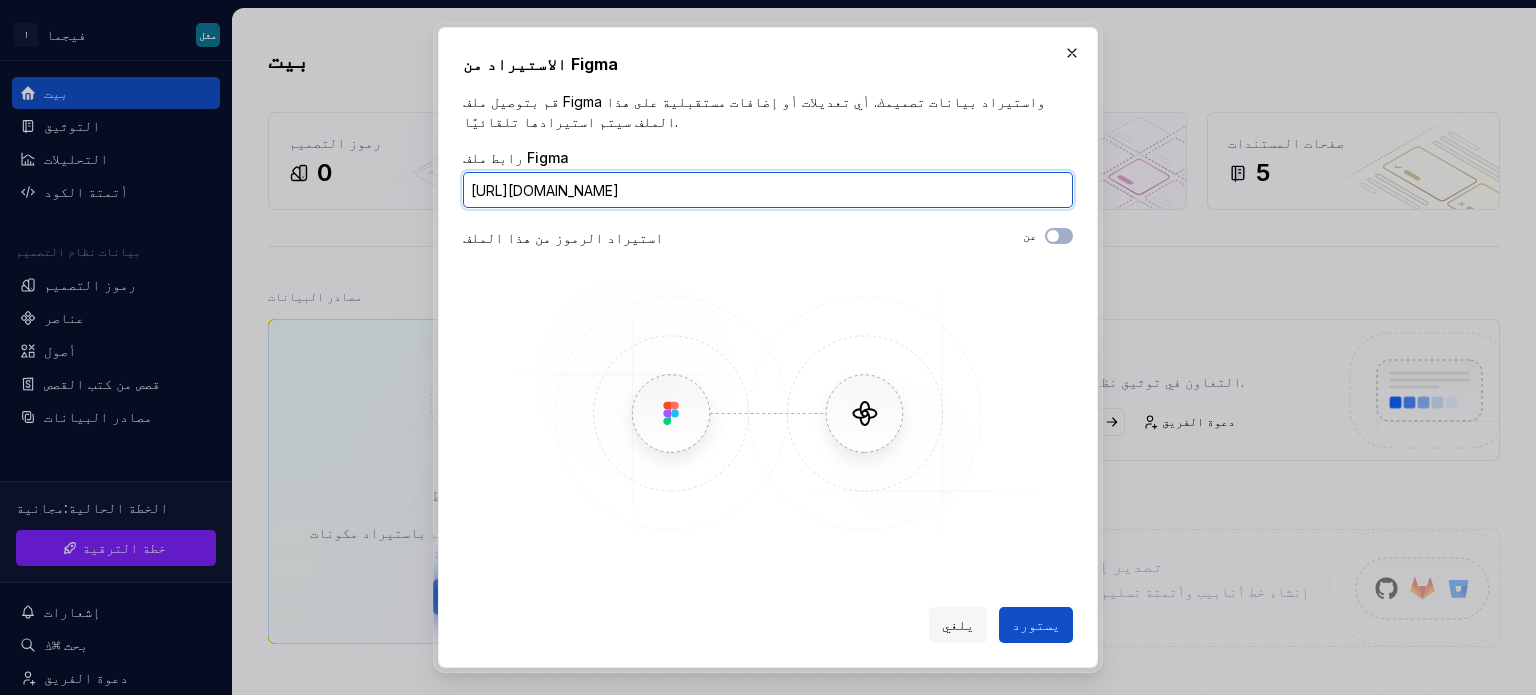 scroll, scrollTop: 0, scrollLeft: 301, axis: horizontal 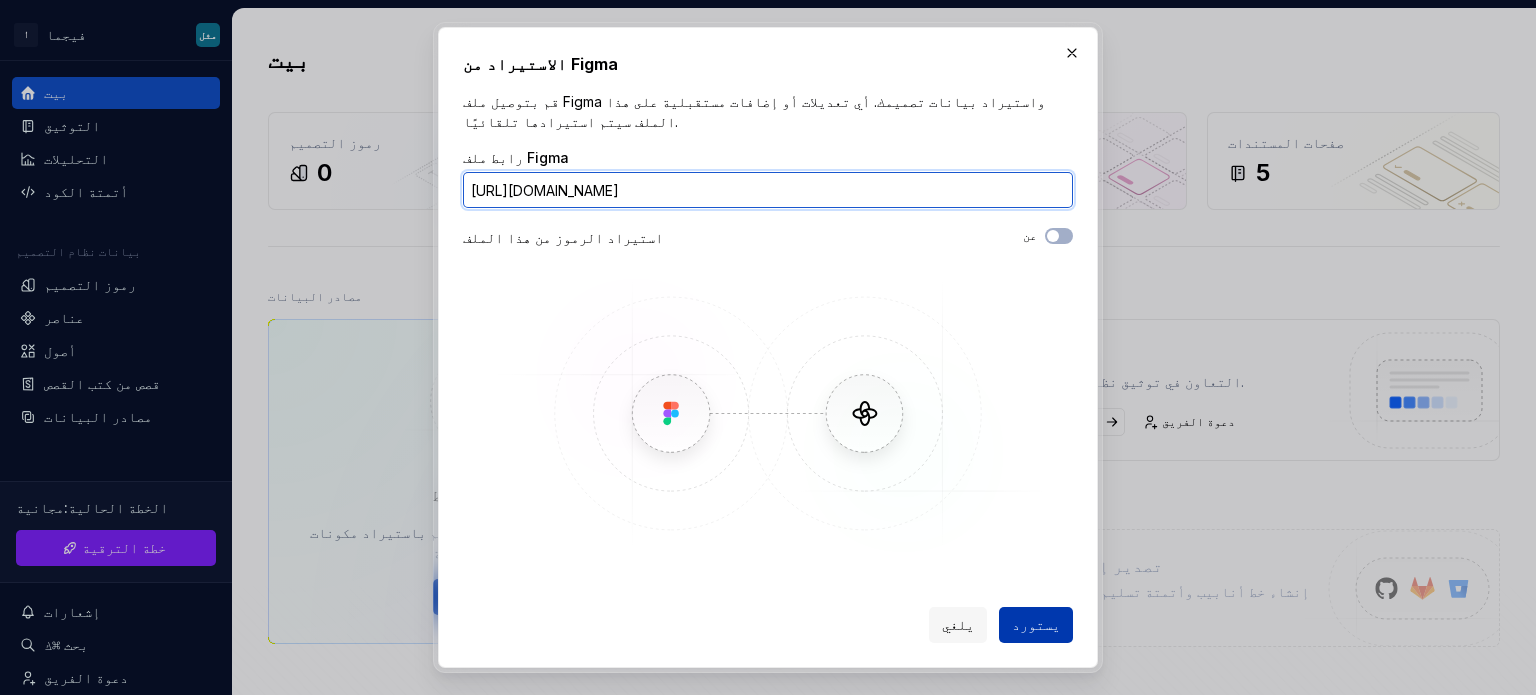 type on "https://www.figma.com/design/4yWgSrXGCZzUif5agOlMby/DorosakinEnglish-1-?node-id=462-9323&m=dev&t=XI3BT0MbSDqoYpHx-1" 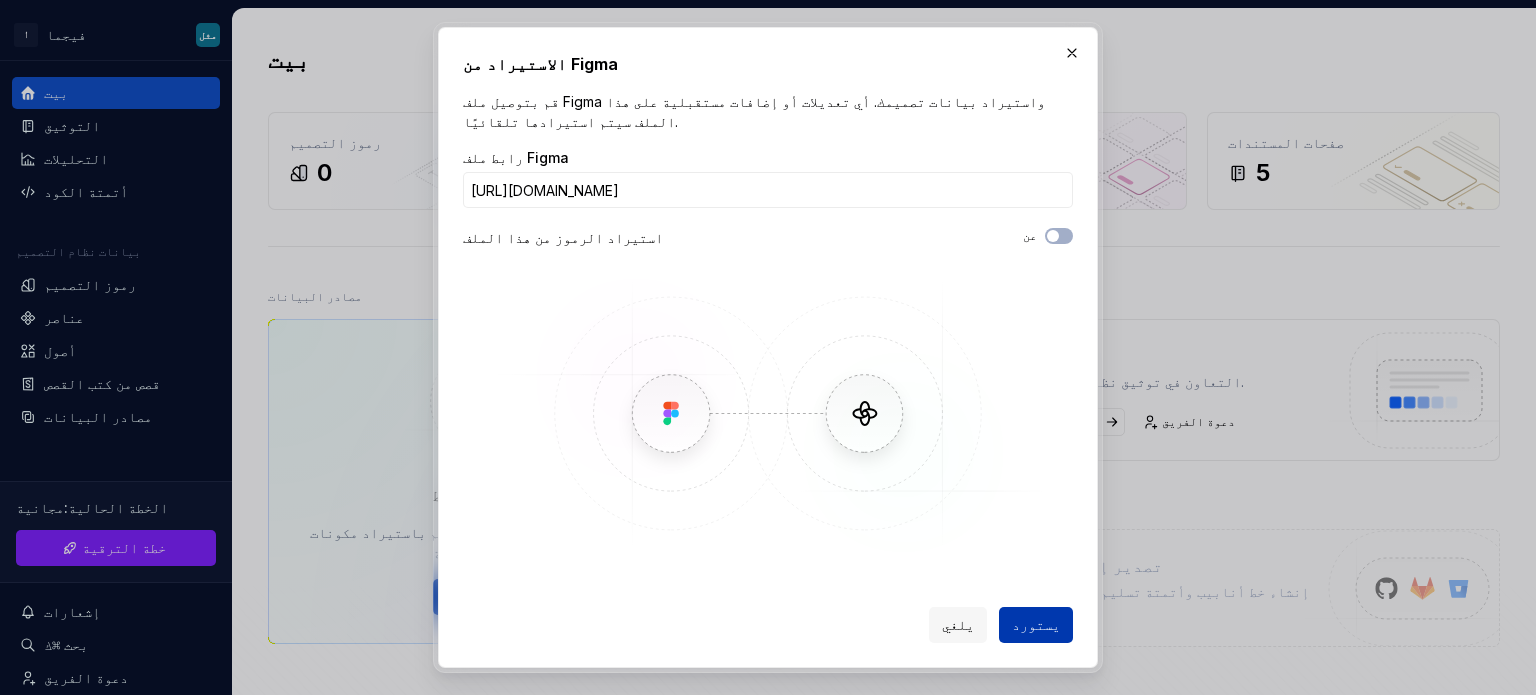 click on "يستورد" at bounding box center [1036, 625] 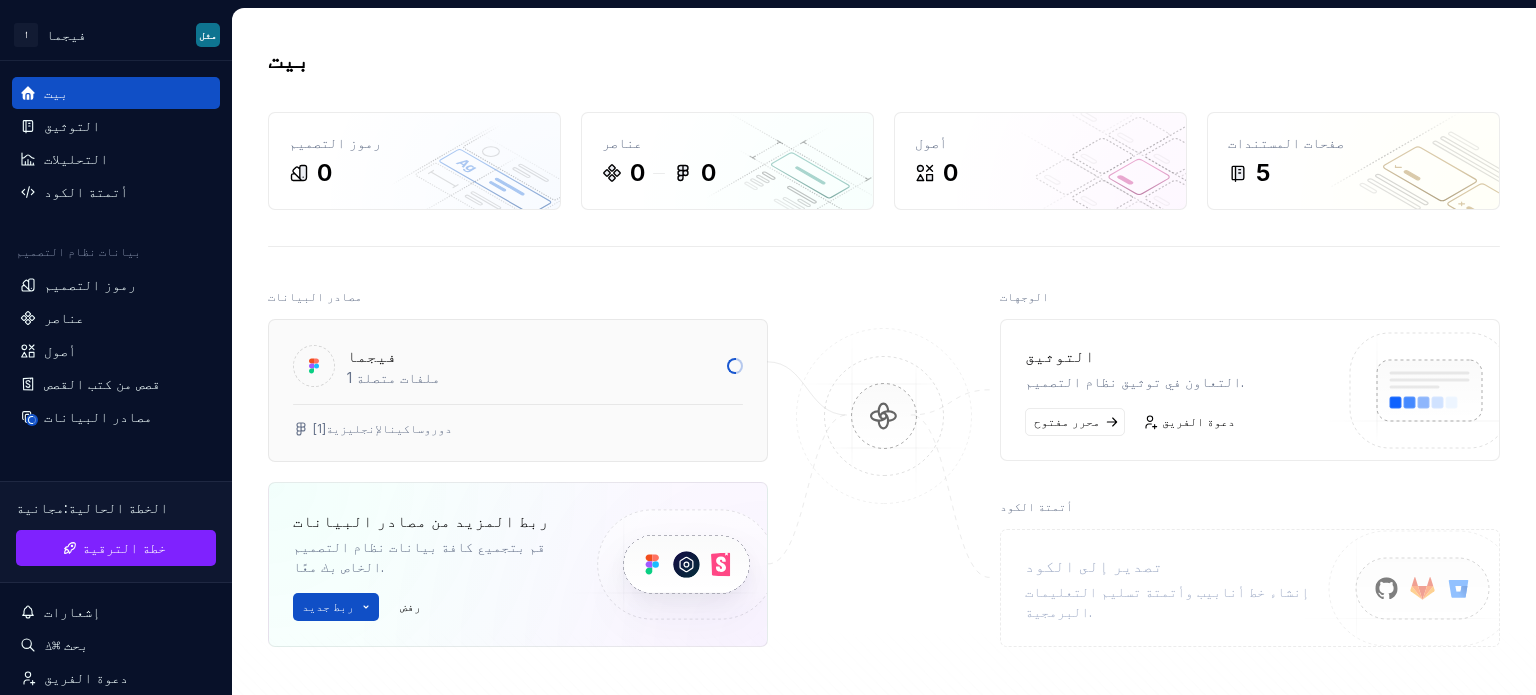 scroll, scrollTop: 100, scrollLeft: 0, axis: vertical 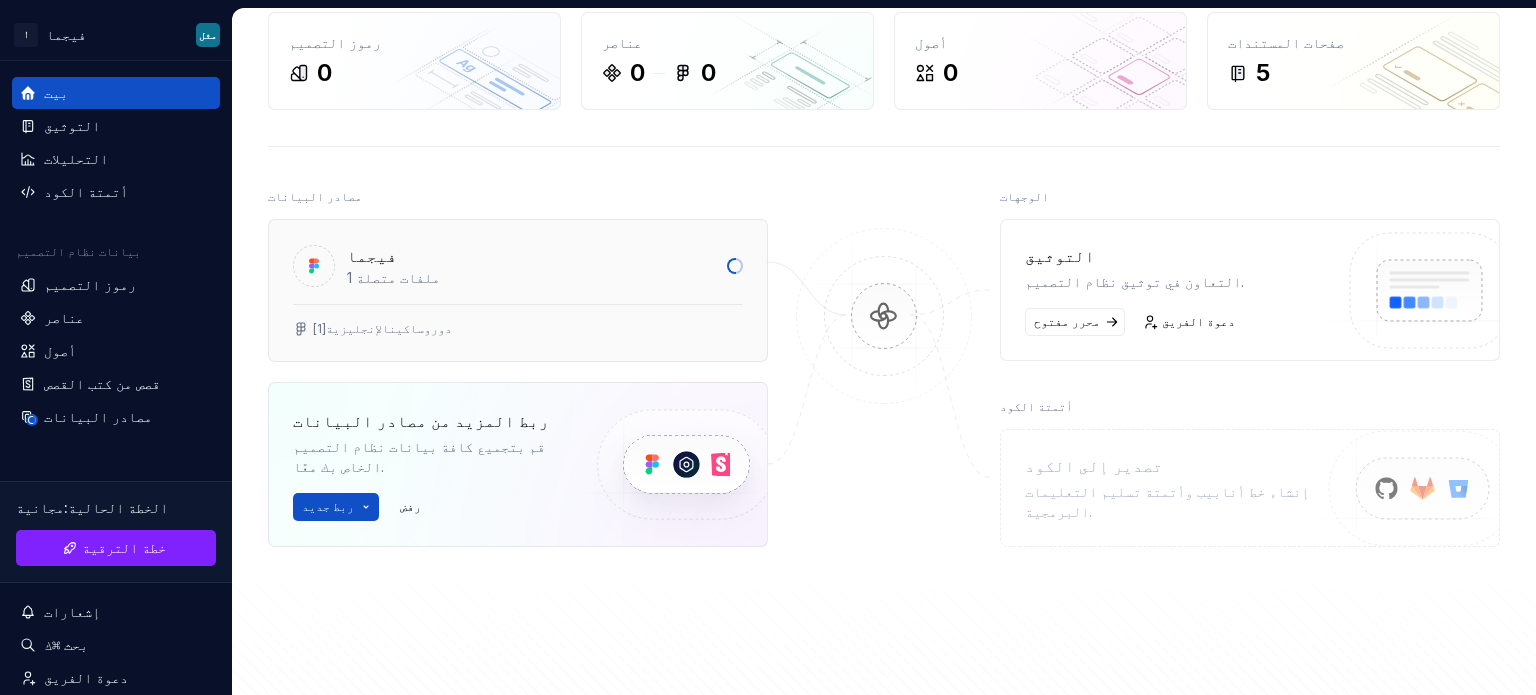 click on "فيجما" at bounding box center (531, 256) 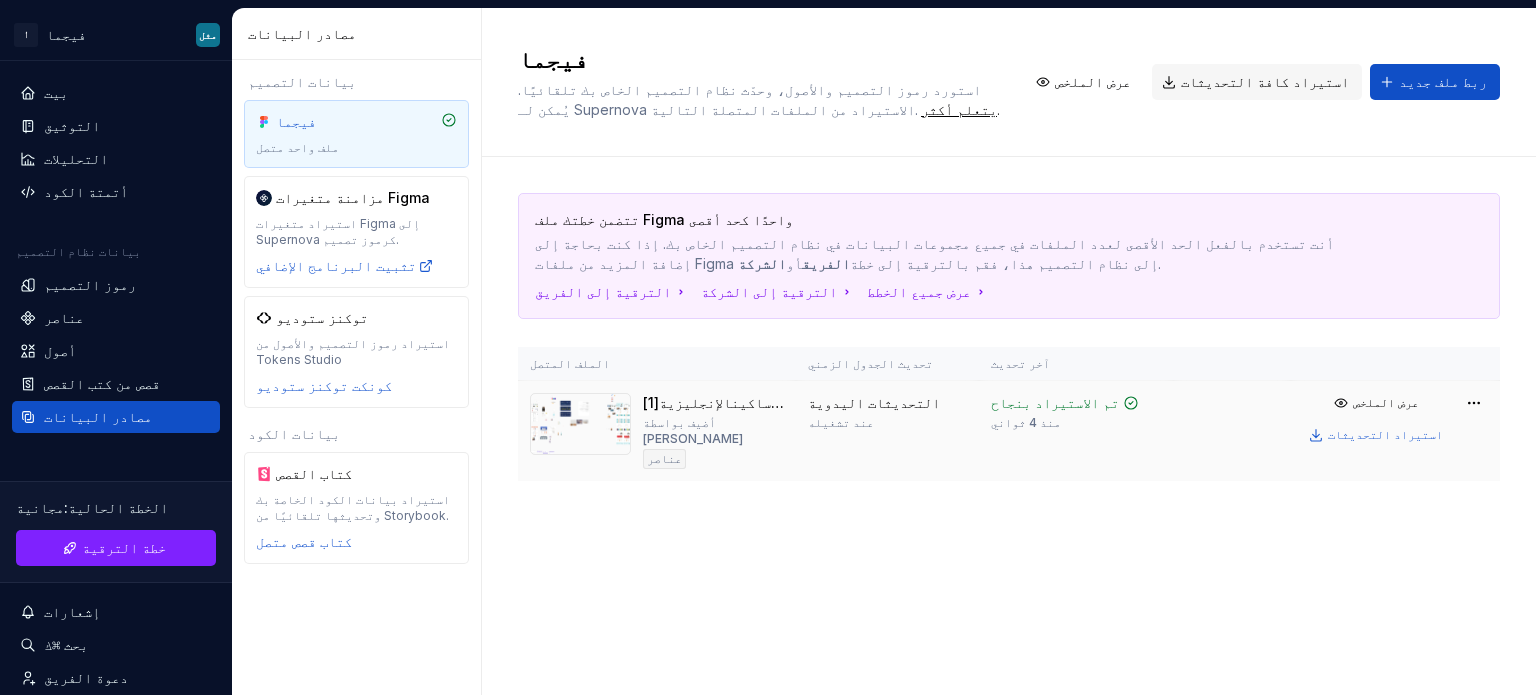 click at bounding box center (580, 424) 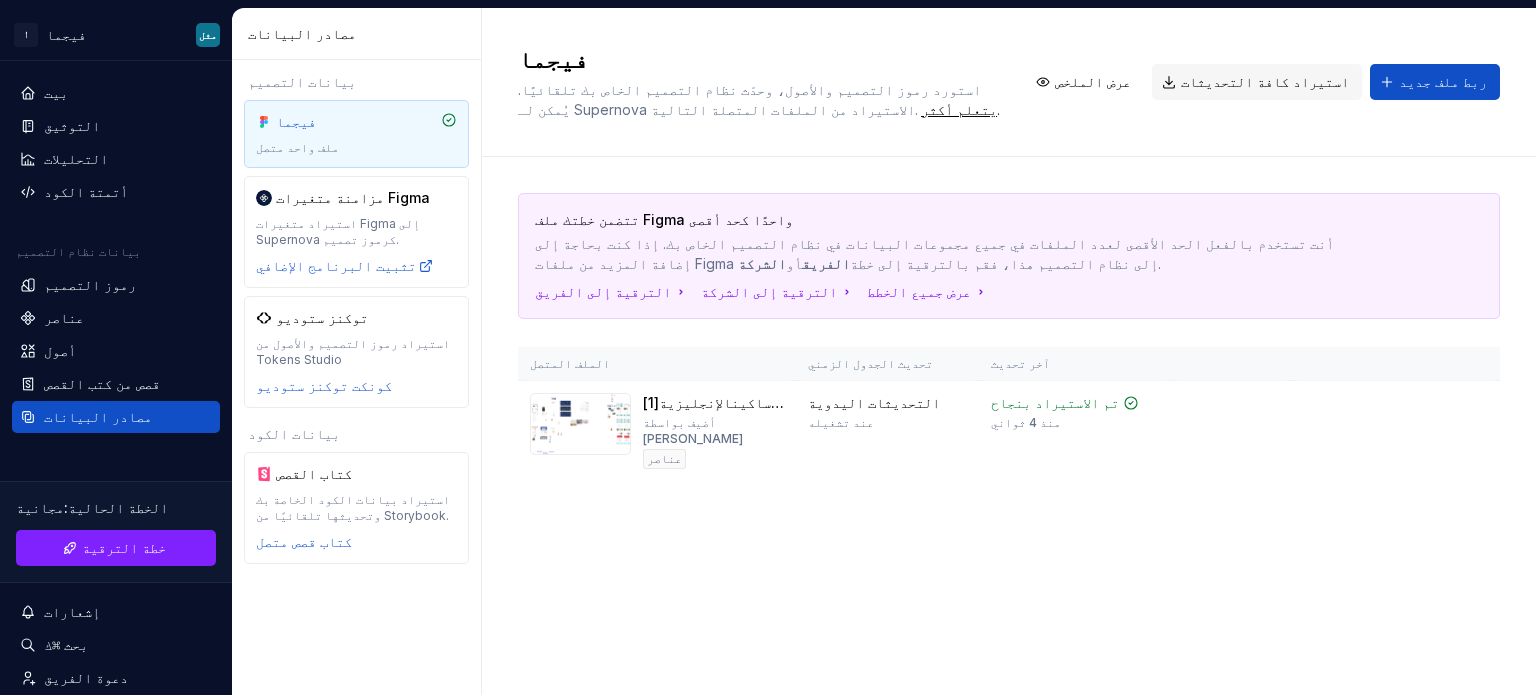 click on "فيجما ملف واحد متصل" at bounding box center (356, 134) 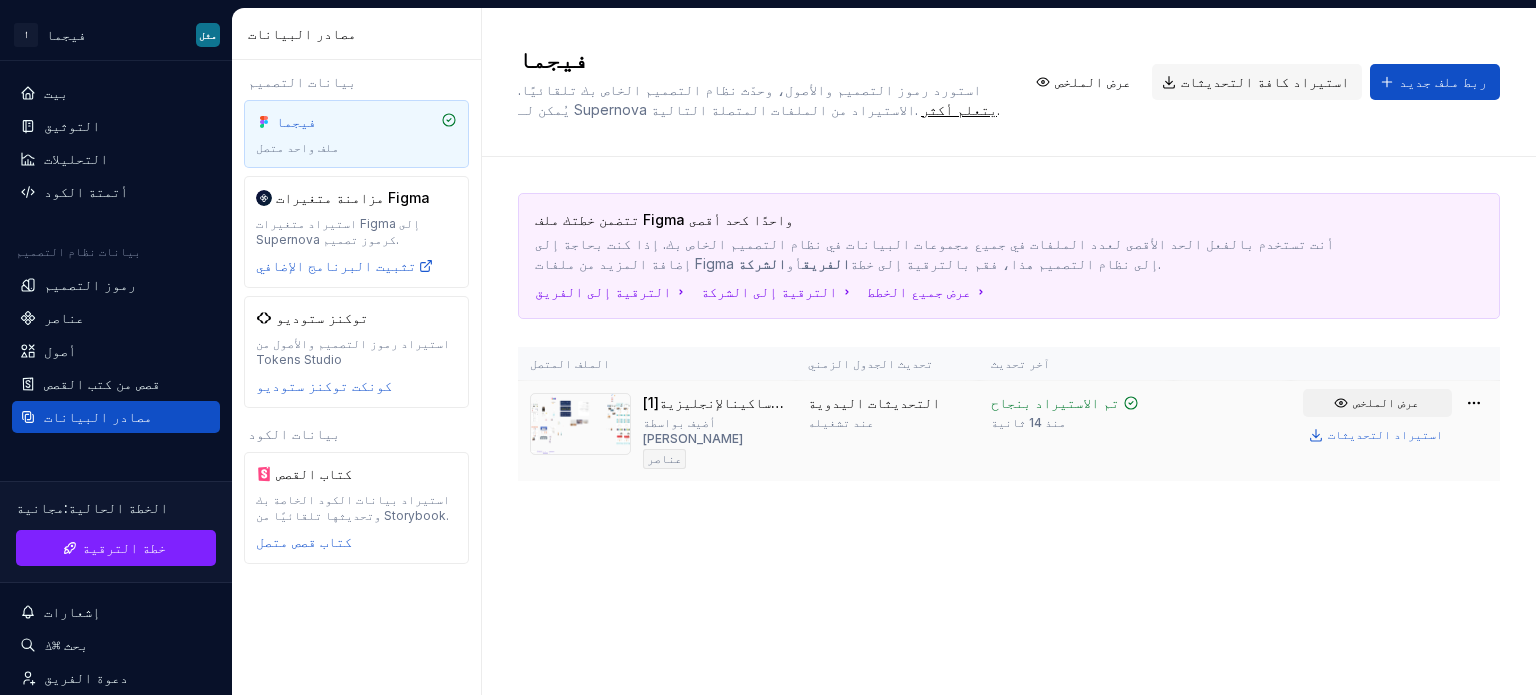 click on "عرض الملخص" at bounding box center [1386, 402] 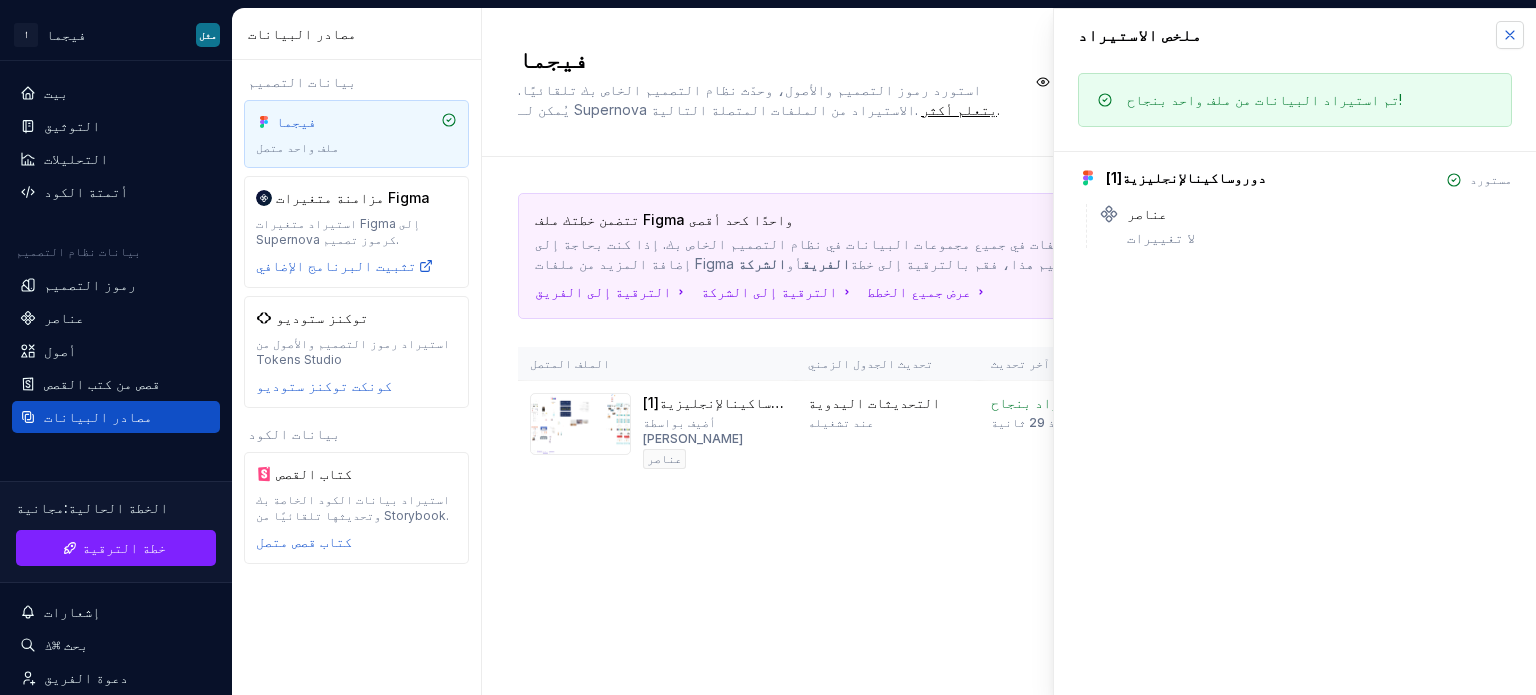 click at bounding box center [1510, 35] 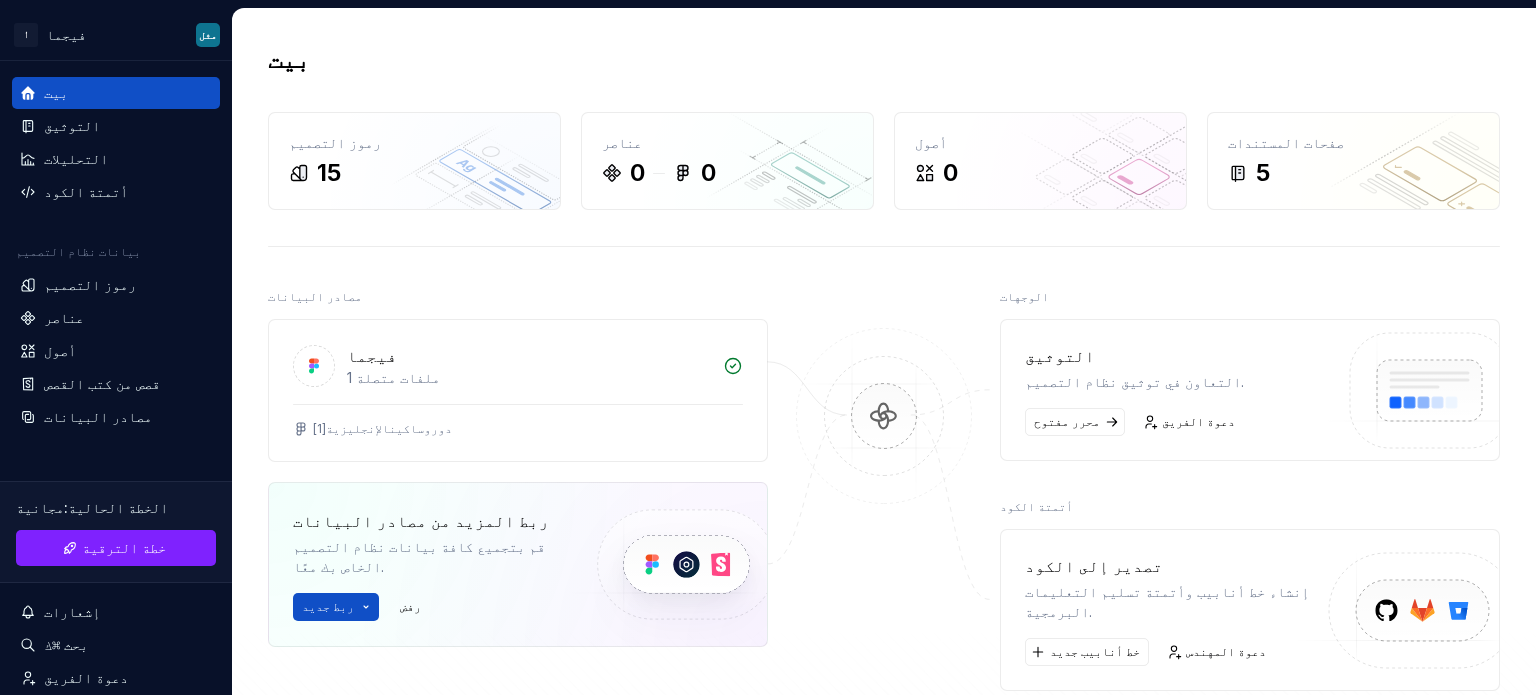 scroll, scrollTop: 200, scrollLeft: 0, axis: vertical 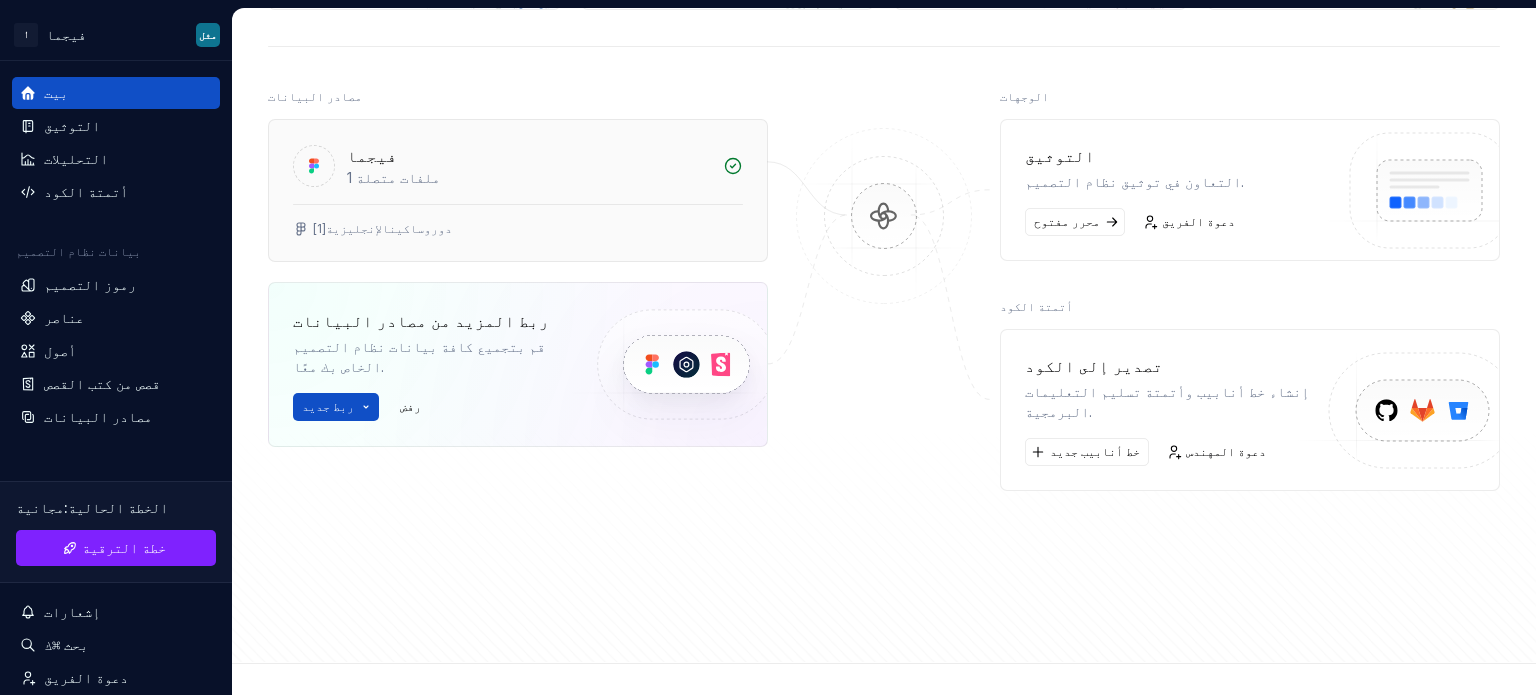 click 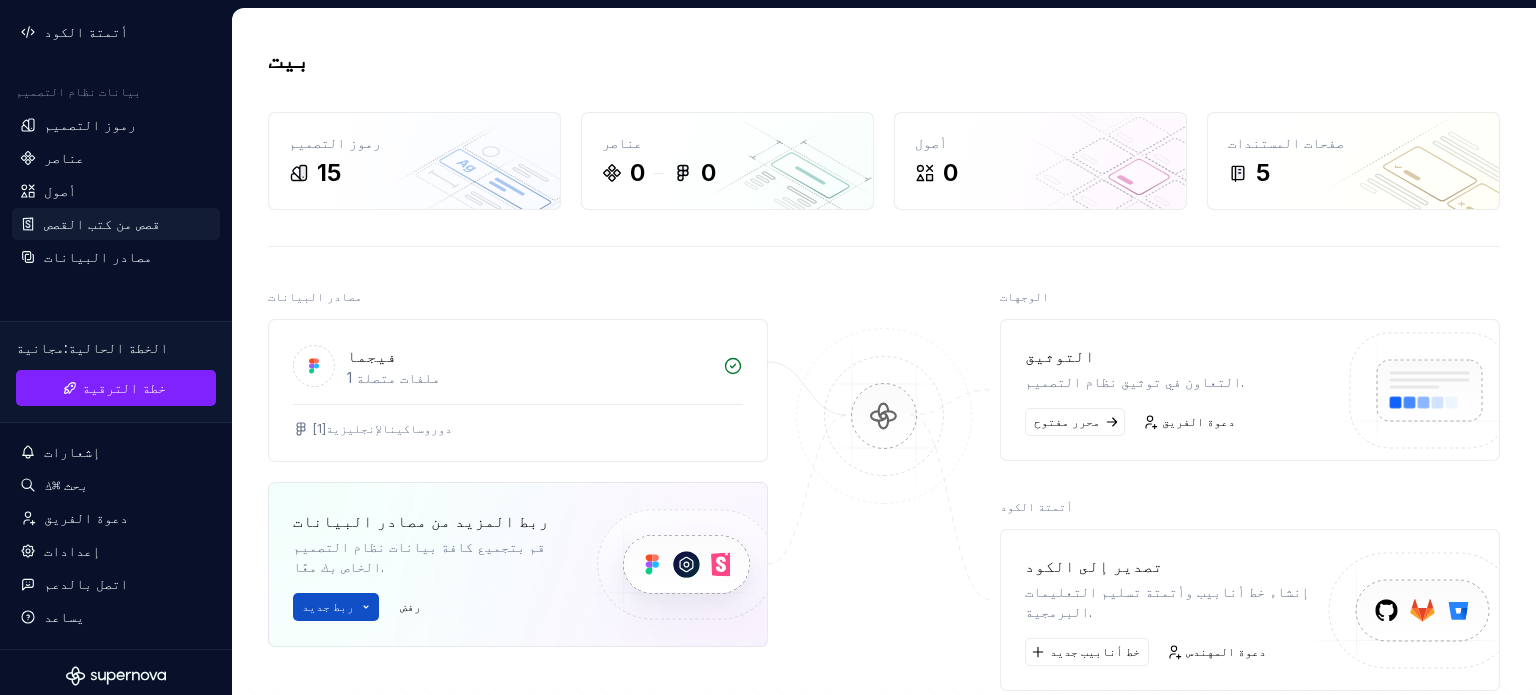 scroll, scrollTop: 166, scrollLeft: 0, axis: vertical 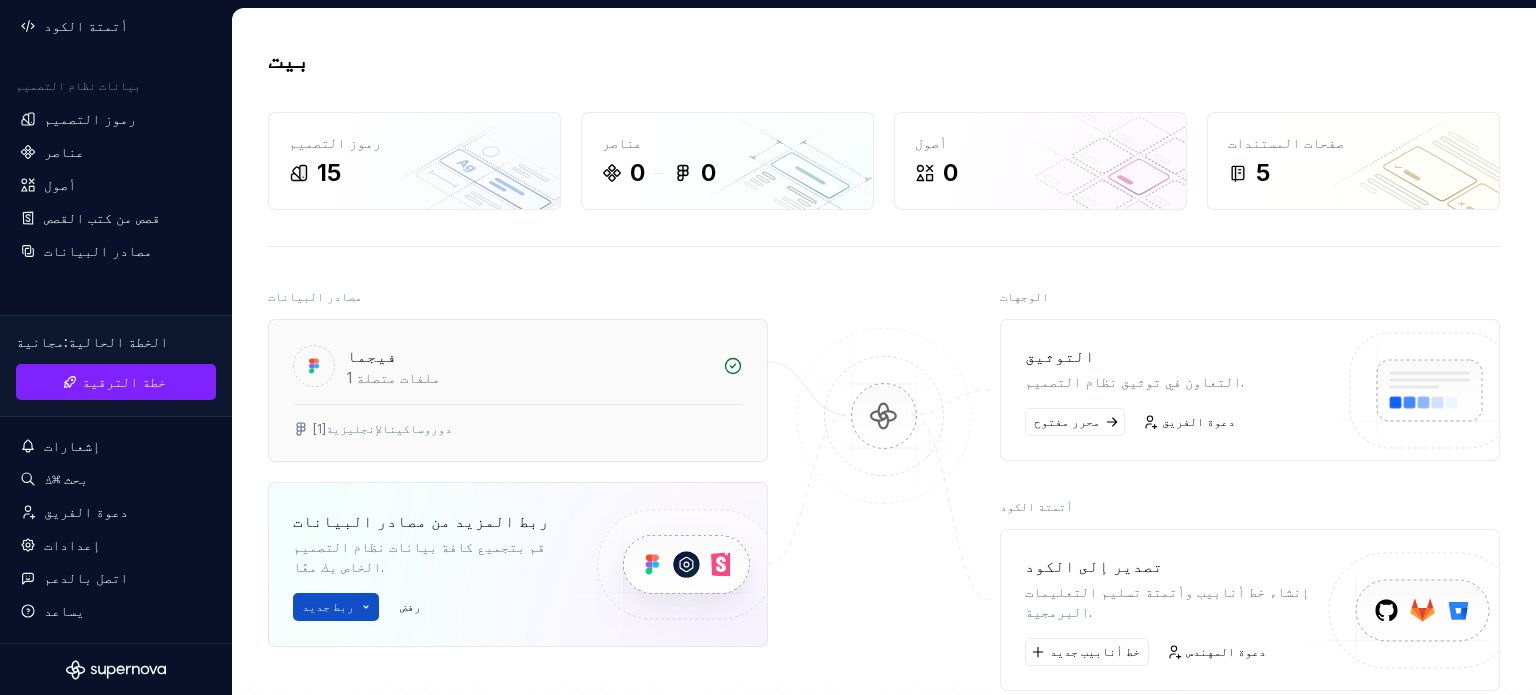 click on "فيجما 1 ملفات متصلة" at bounding box center [518, 362] 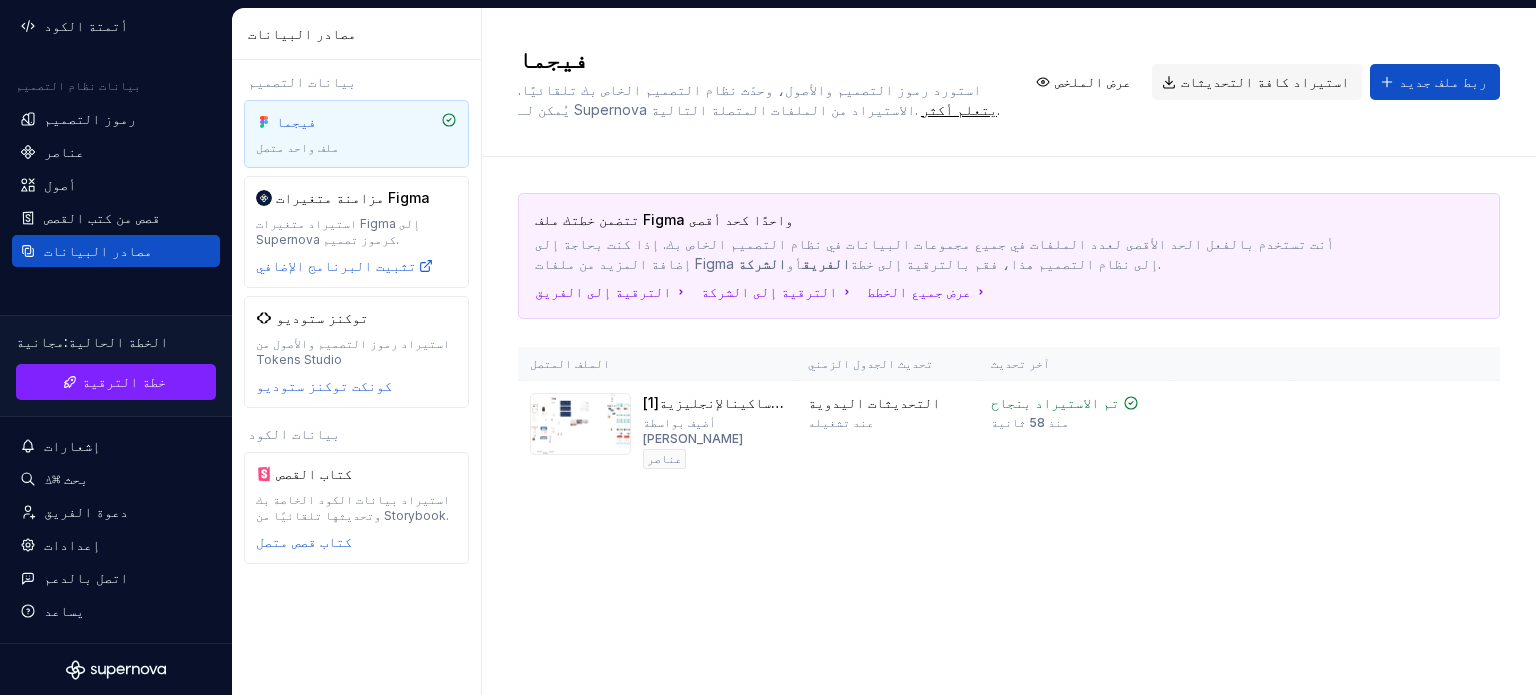 click on "ملف واحد متصل" at bounding box center (356, 148) 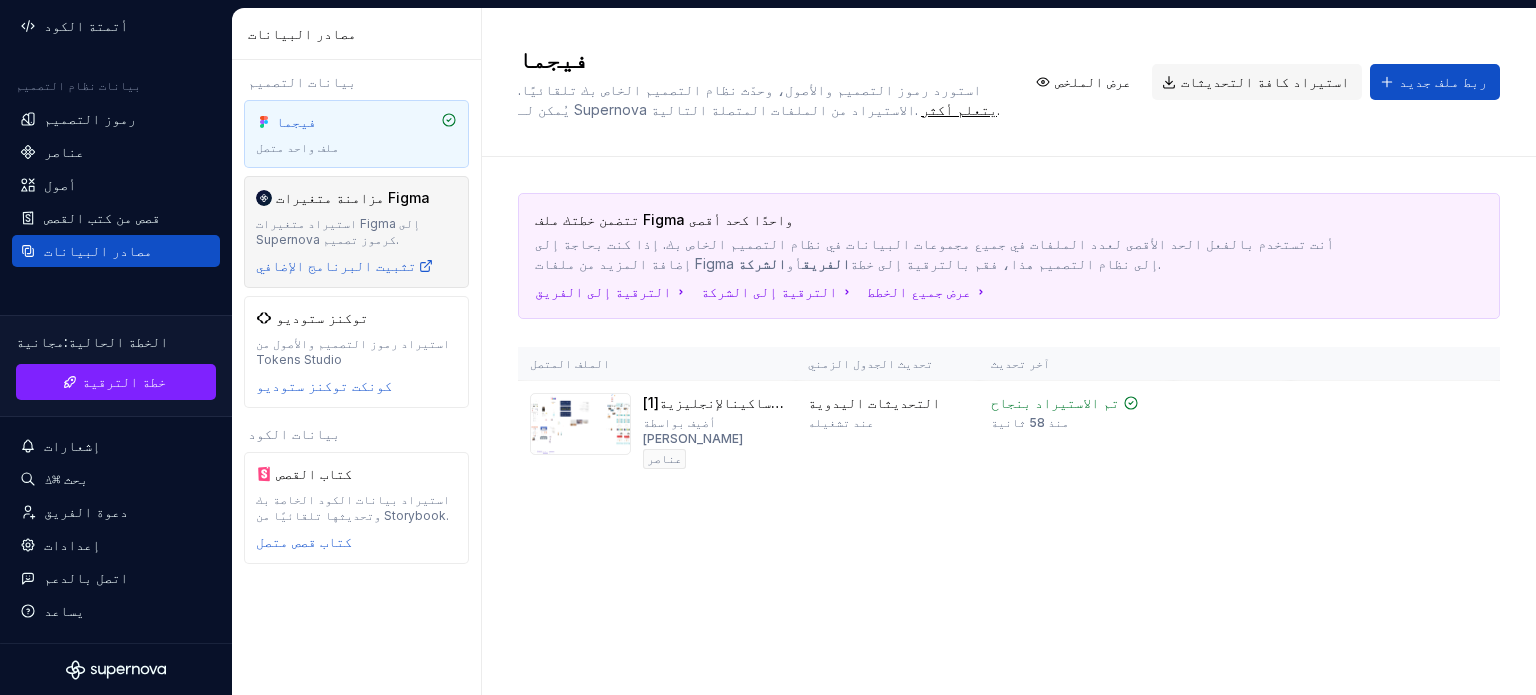 click on "مزامنة متغيرات Figma استيراد متغيرات Figma إلى Supernova كرموز تصميم. تثبيت البرنامج الإضافي" at bounding box center [356, 232] 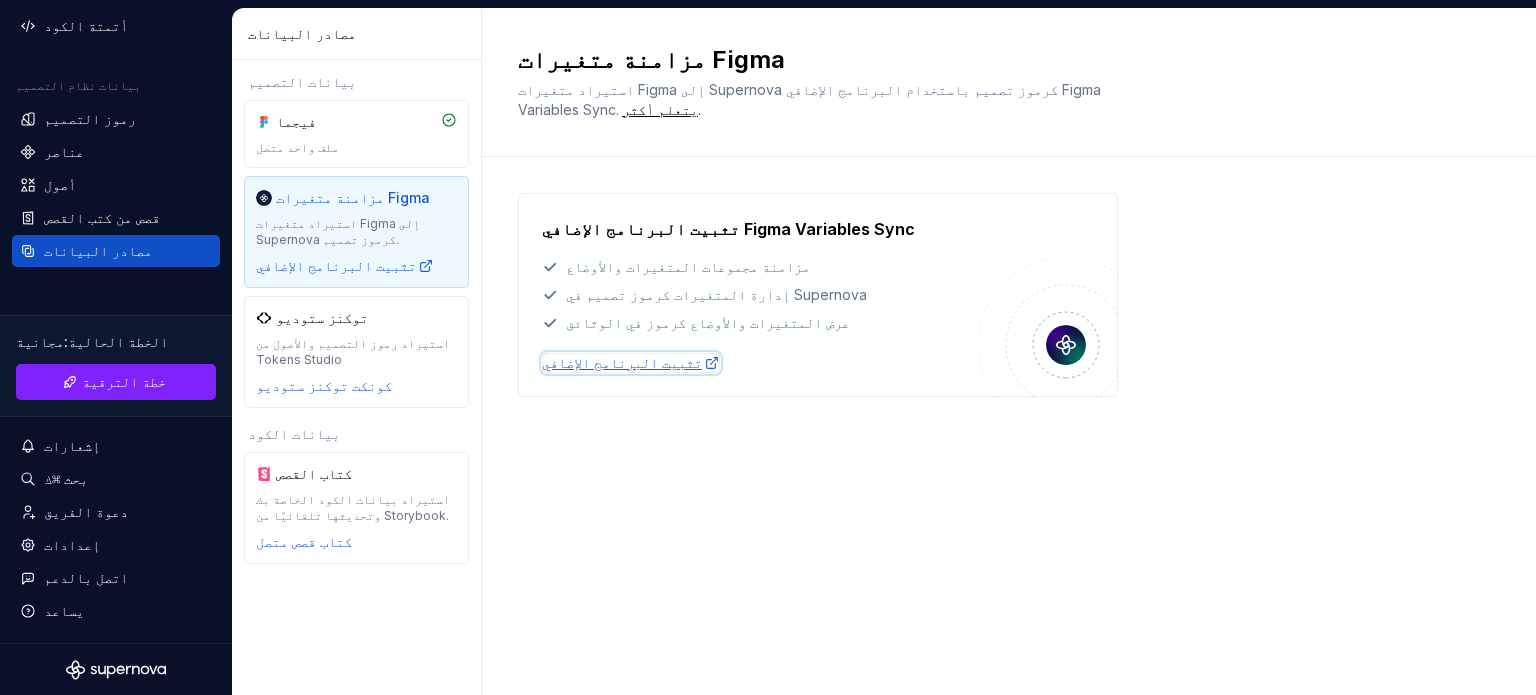 click on "تثبيت البرنامج الإضافي" at bounding box center (622, 362) 